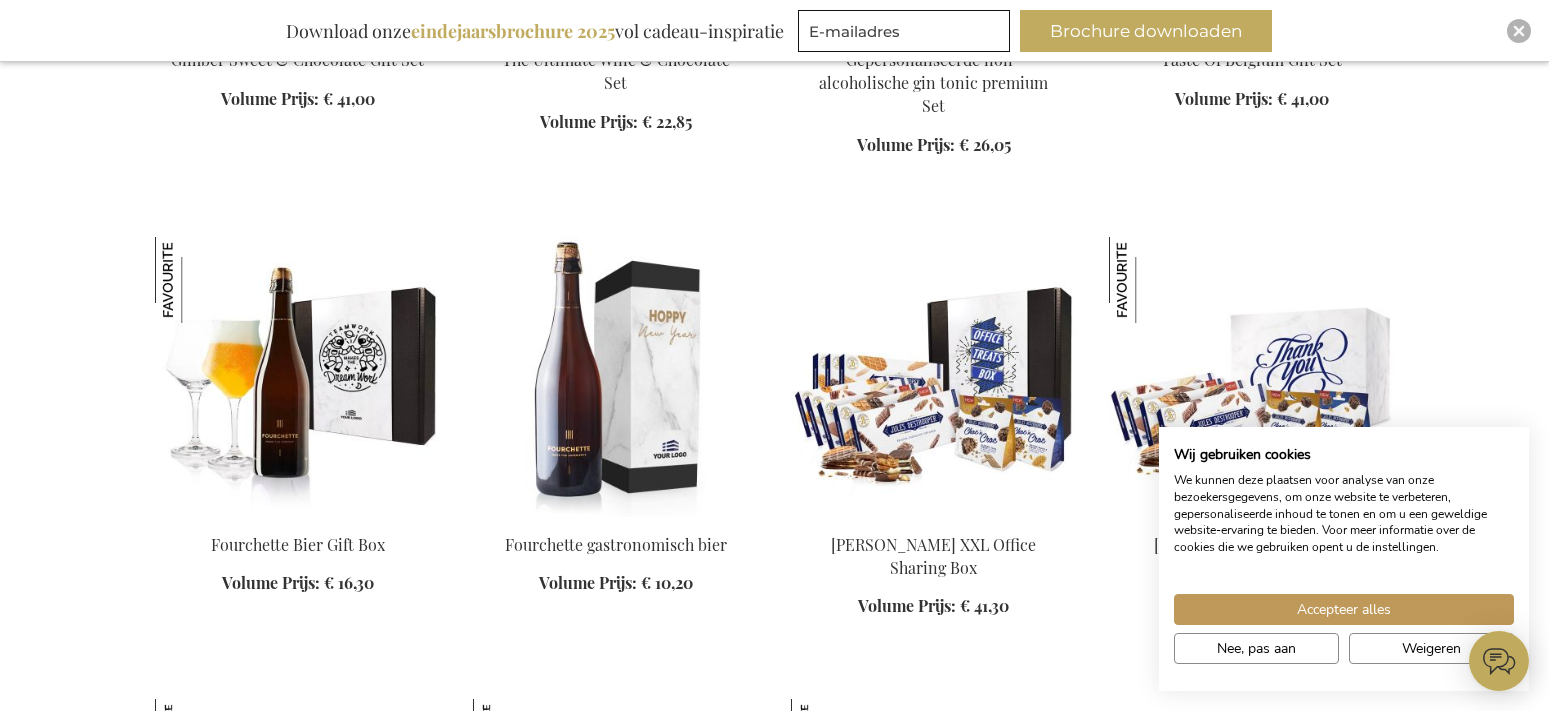 scroll, scrollTop: 0, scrollLeft: 0, axis: both 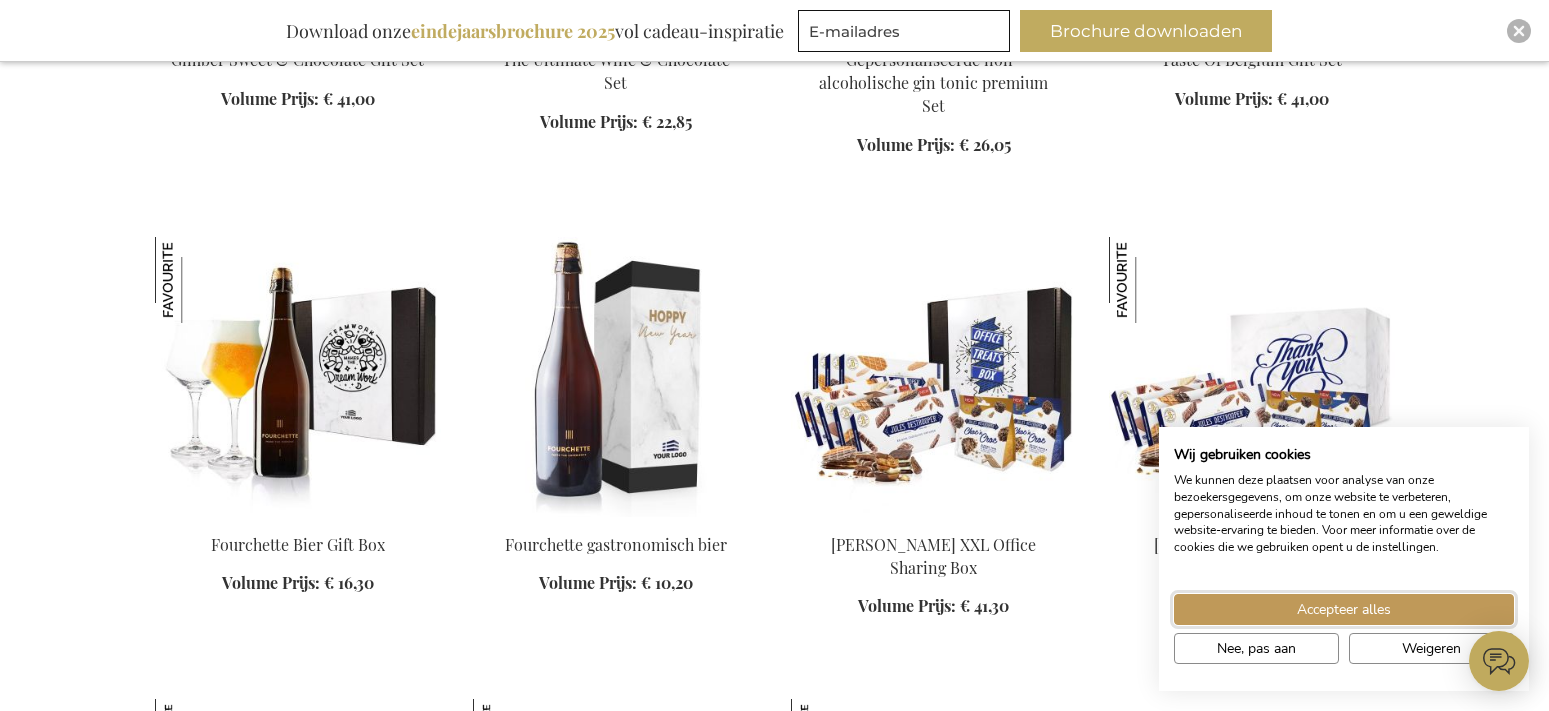 click on "Accepteer alles" at bounding box center (1344, 609) 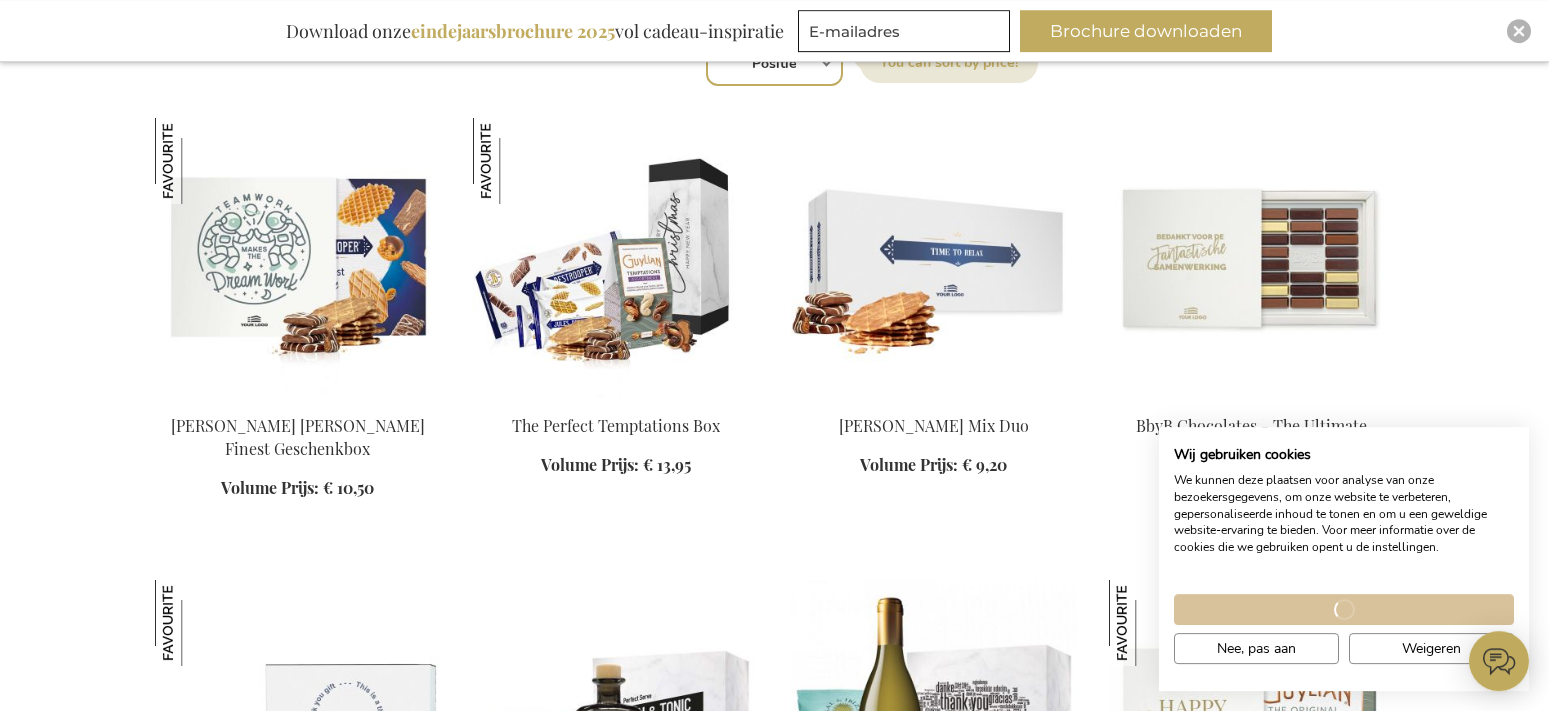 scroll, scrollTop: 714, scrollLeft: 0, axis: vertical 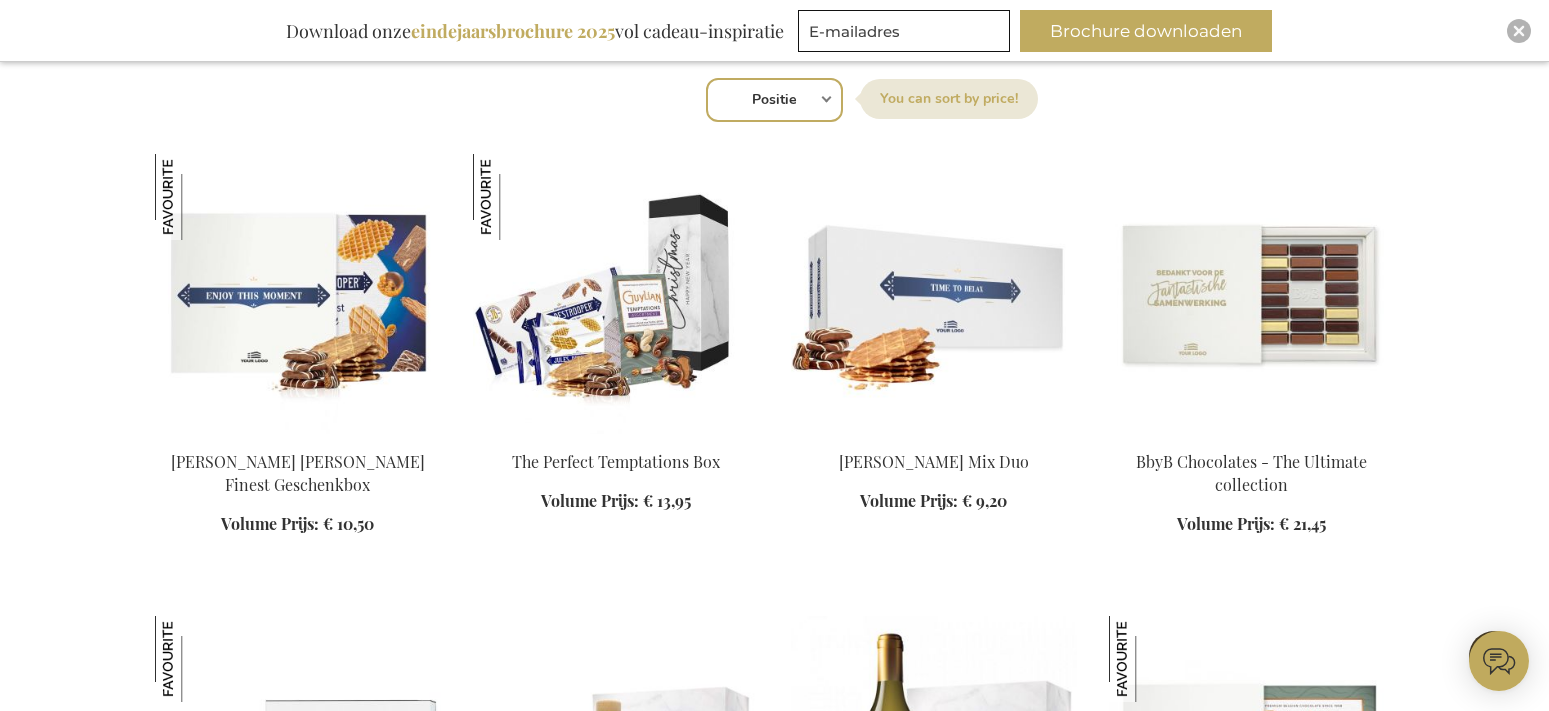 click at bounding box center (298, 294) 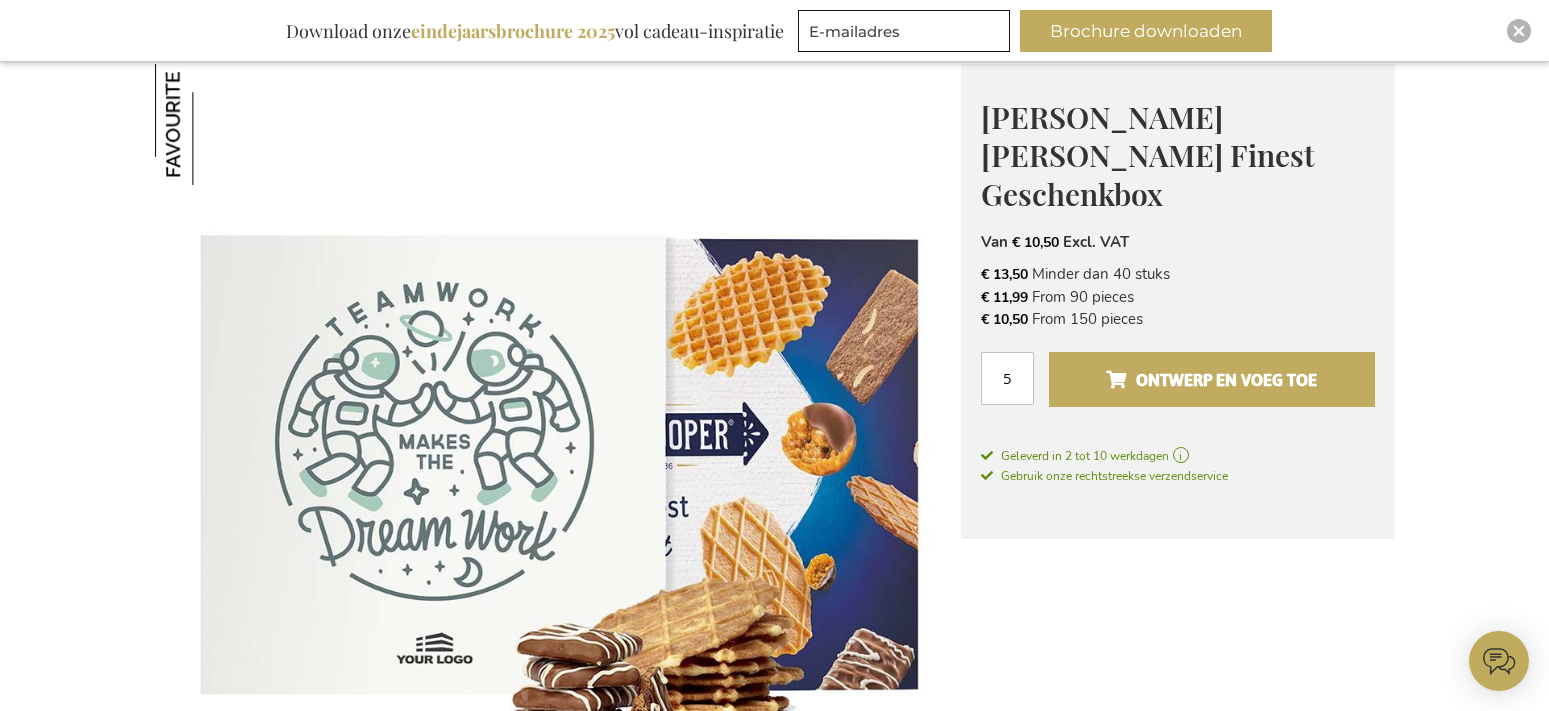 scroll, scrollTop: 0, scrollLeft: 0, axis: both 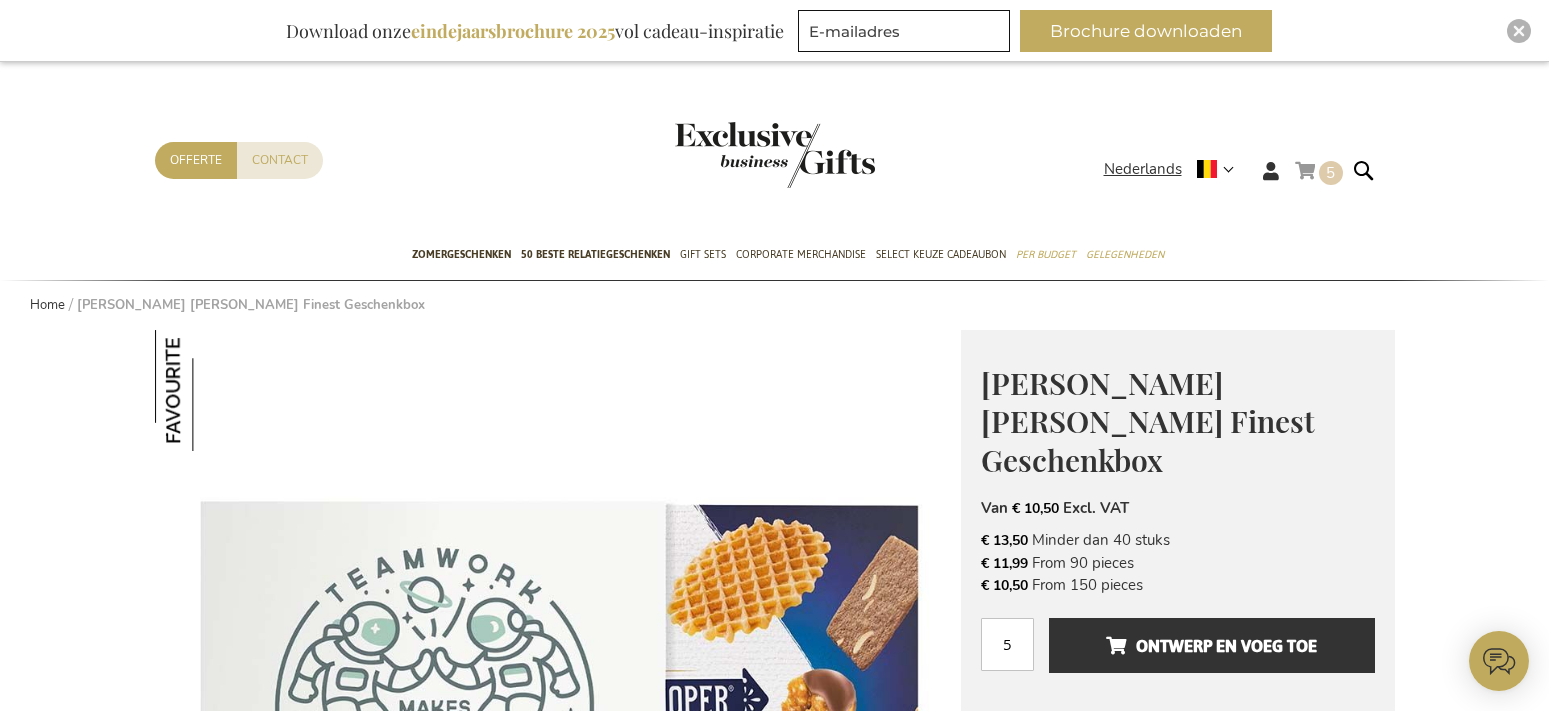click on "5" at bounding box center (1330, 173) 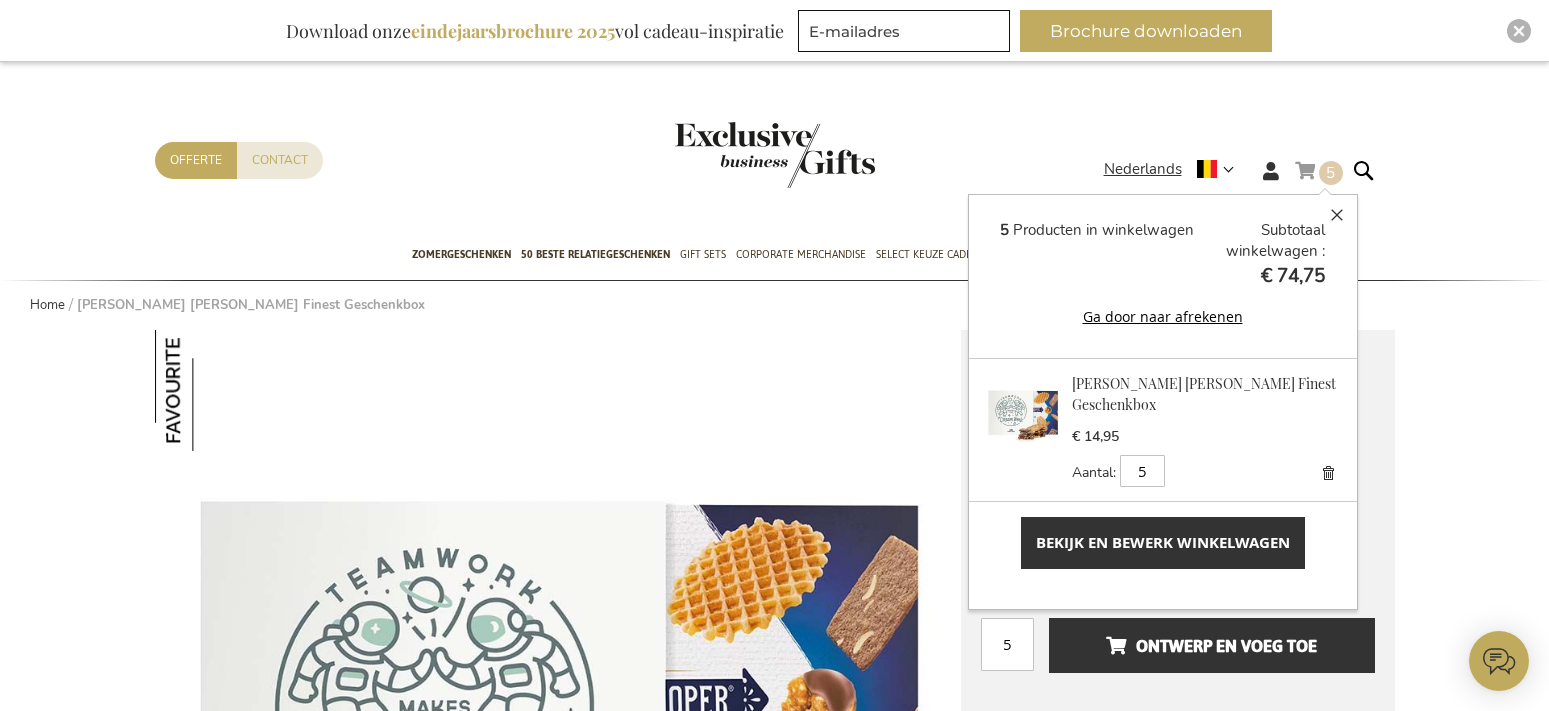 click on "Bekijk en bewerk winkelwagen" at bounding box center [1163, 542] 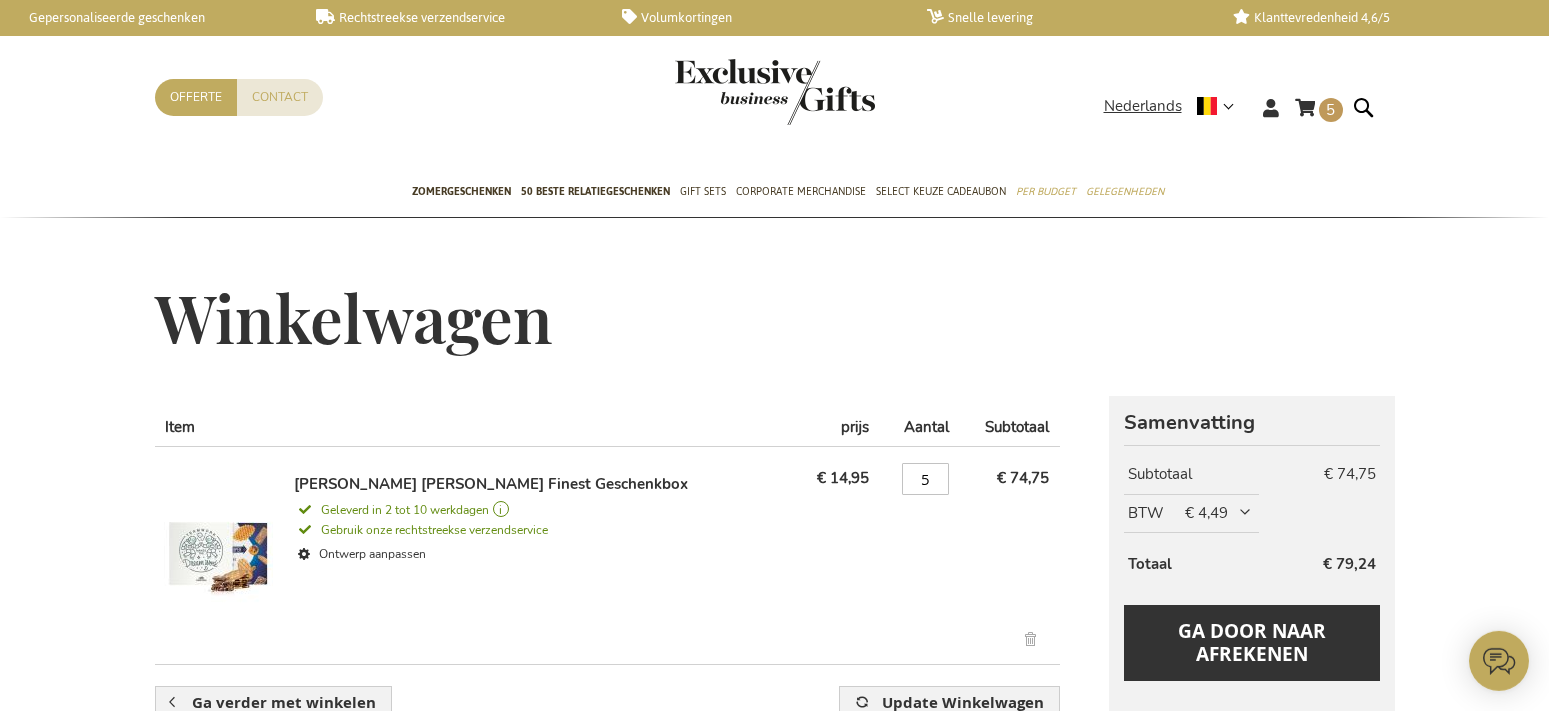 scroll, scrollTop: 0, scrollLeft: 0, axis: both 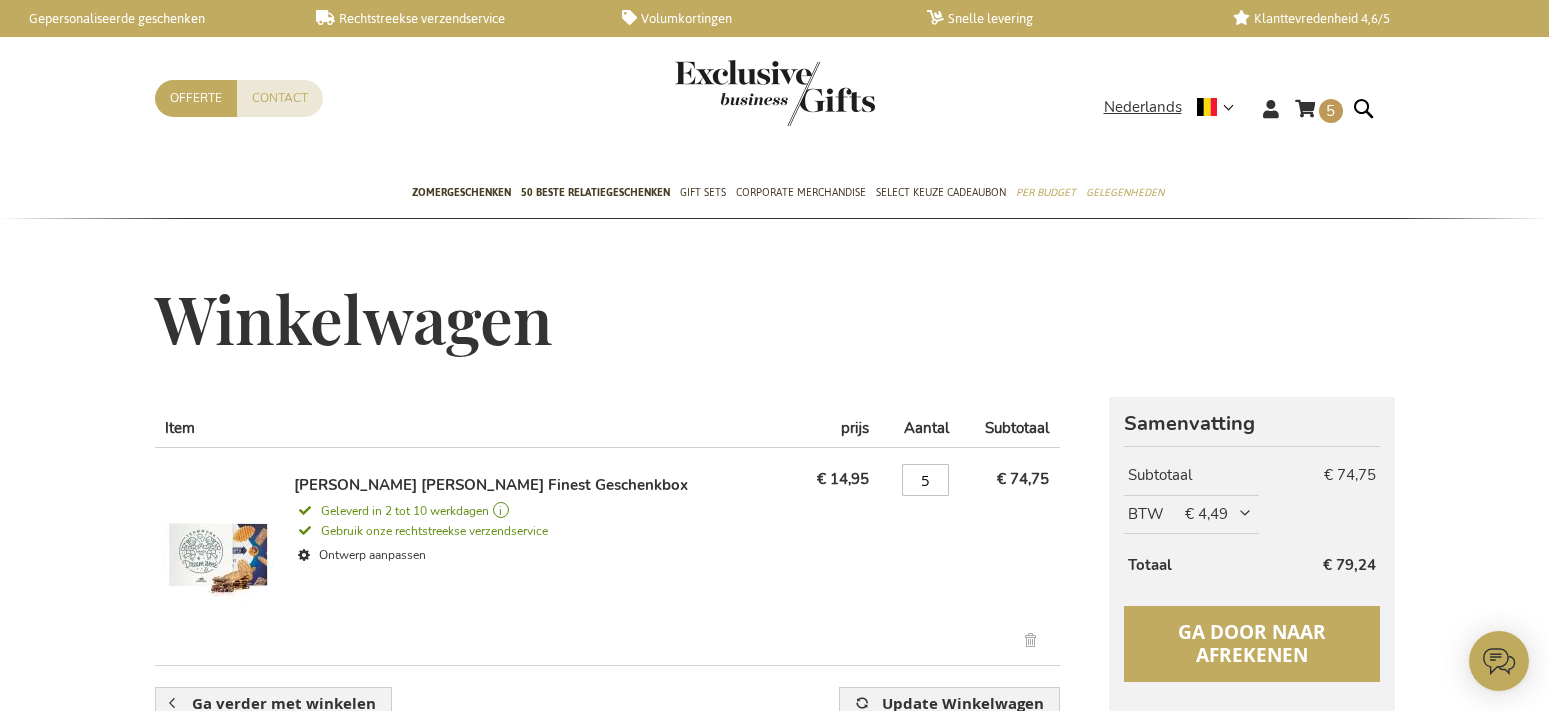 click on "Ga door naar afrekenen" at bounding box center (1252, 643) 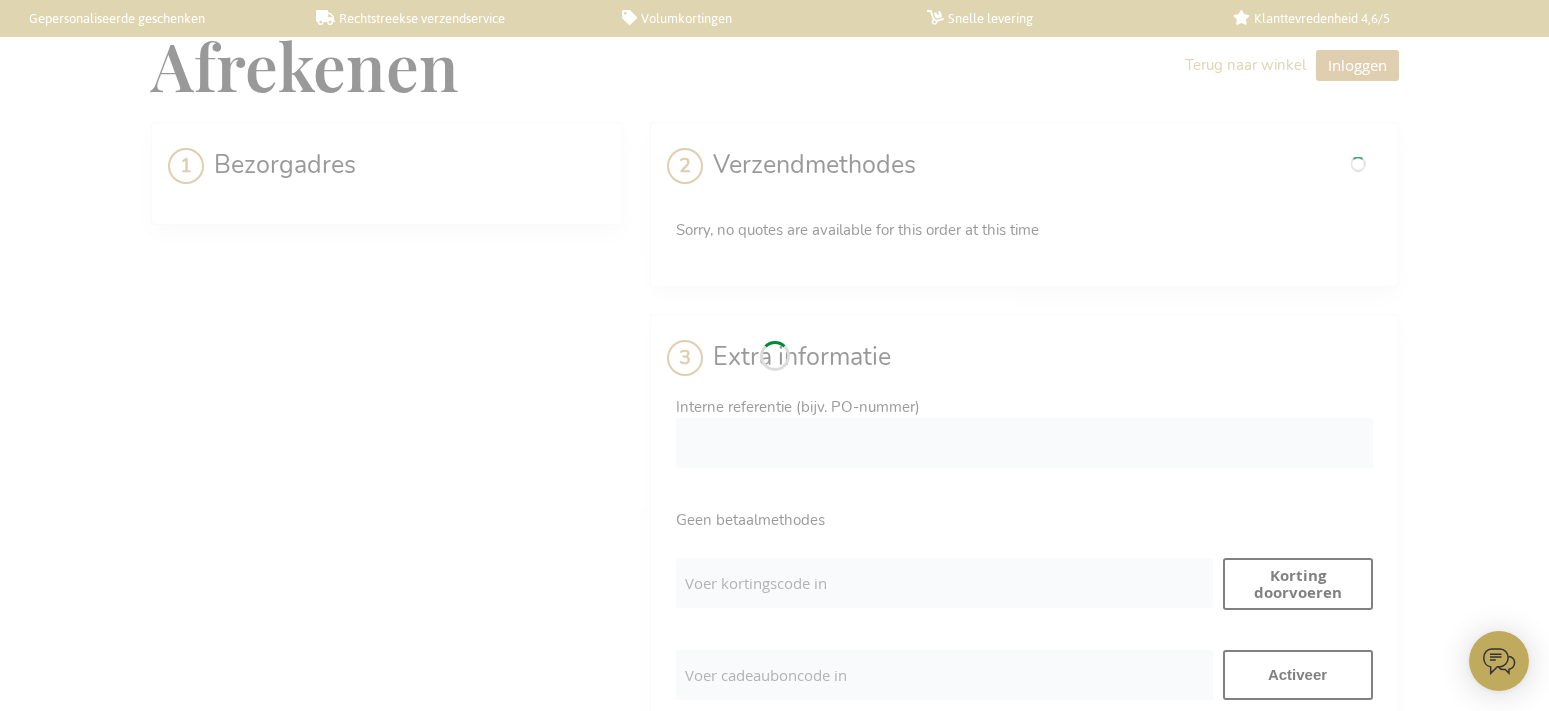 scroll, scrollTop: 0, scrollLeft: 0, axis: both 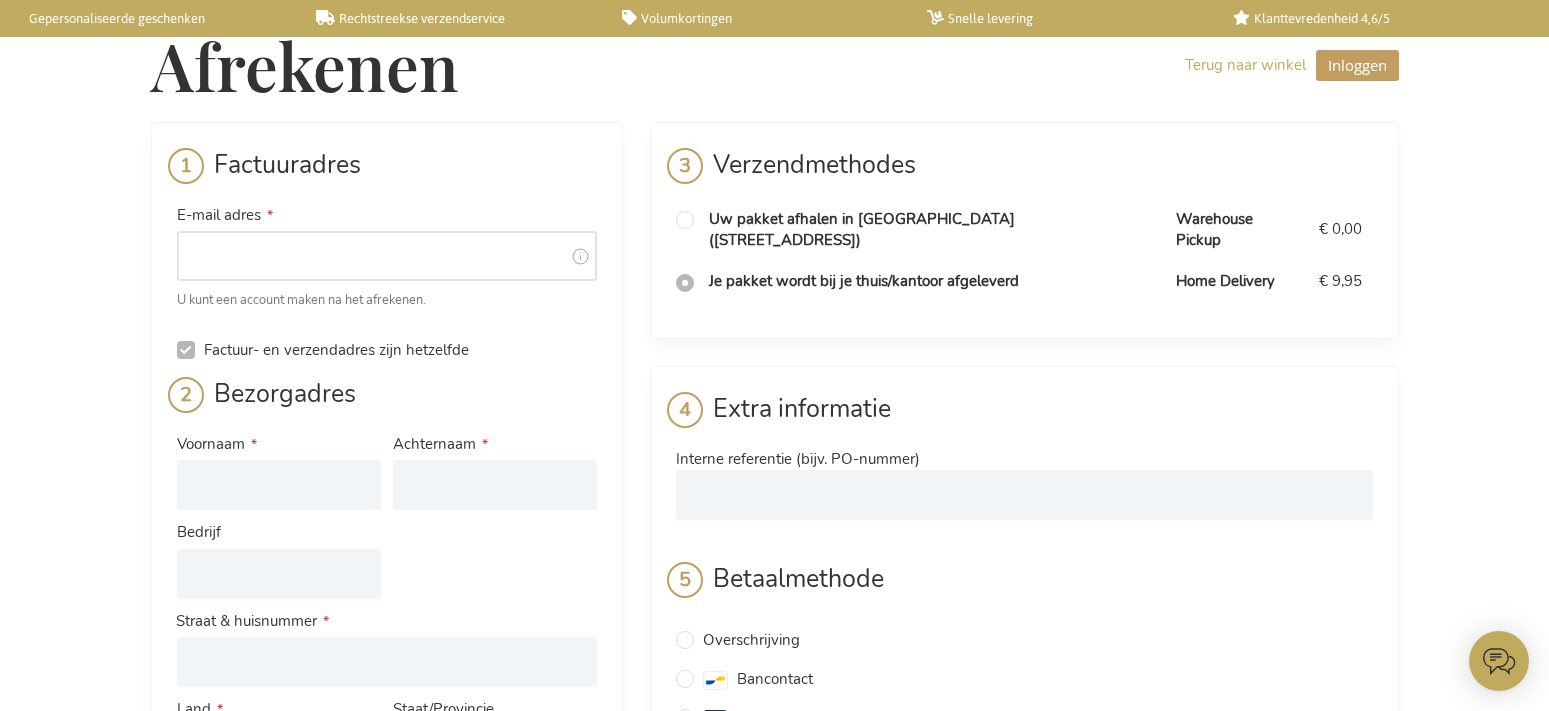 click on "E-mail adres" at bounding box center [387, 256] 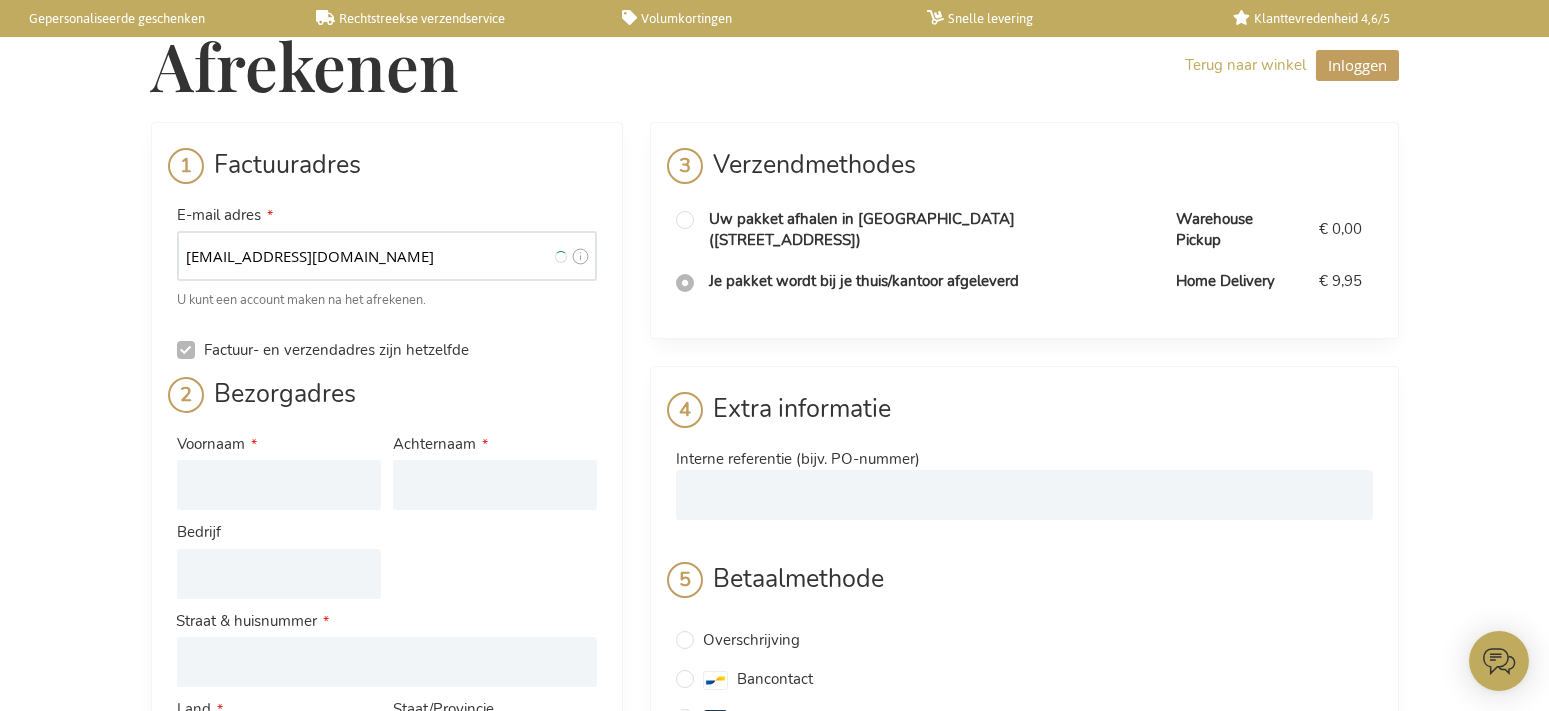 type on "[EMAIL_ADDRESS][DOMAIN_NAME]" 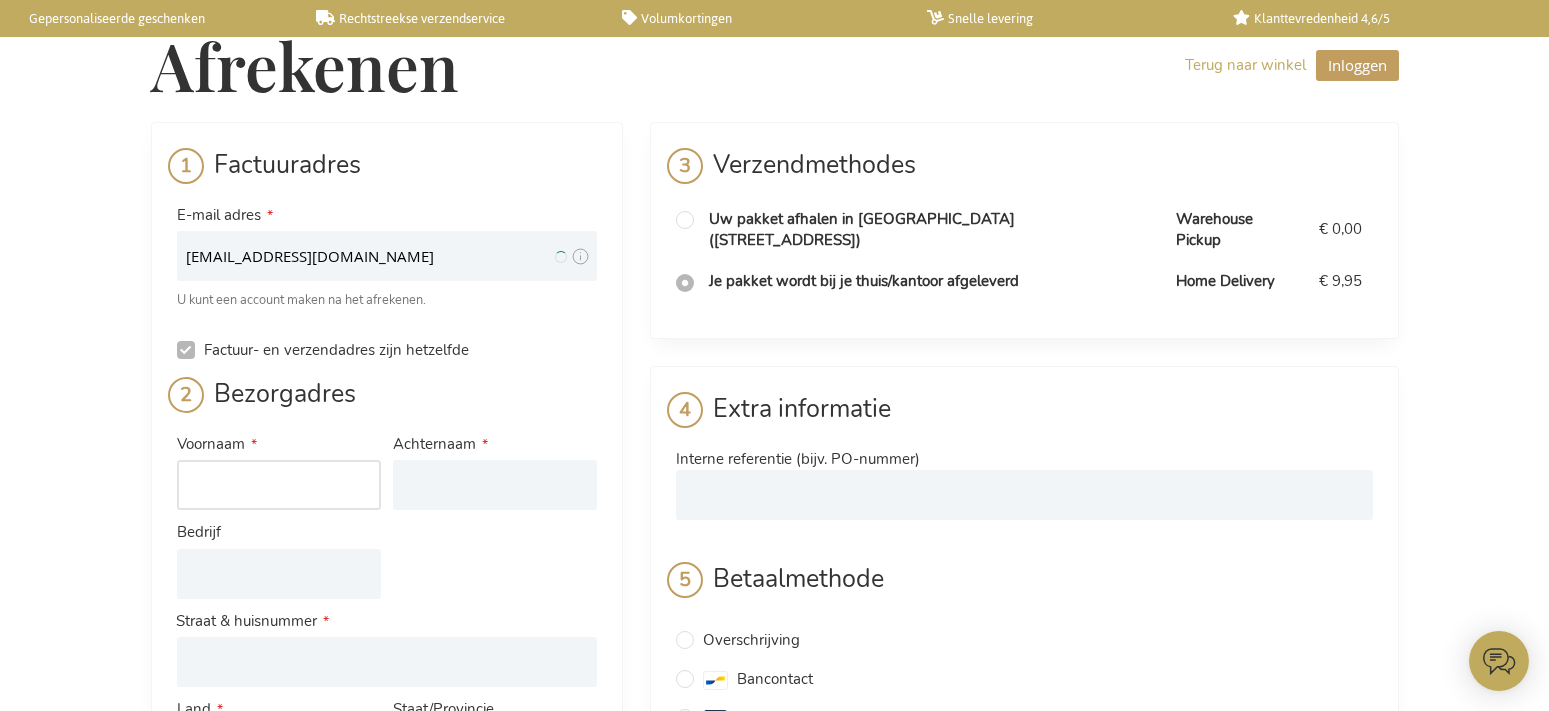 click on "Voornaam" at bounding box center (279, 485) 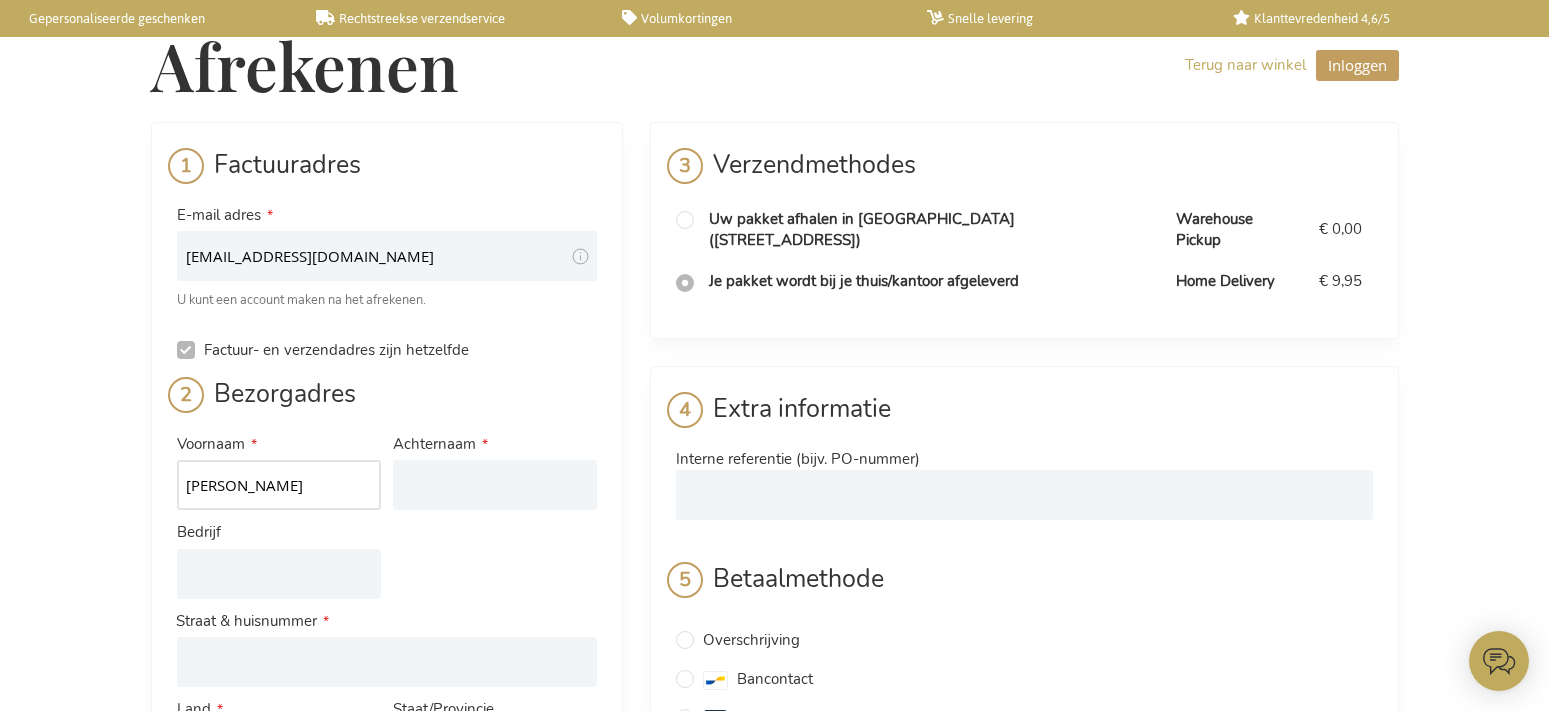 type on "jean" 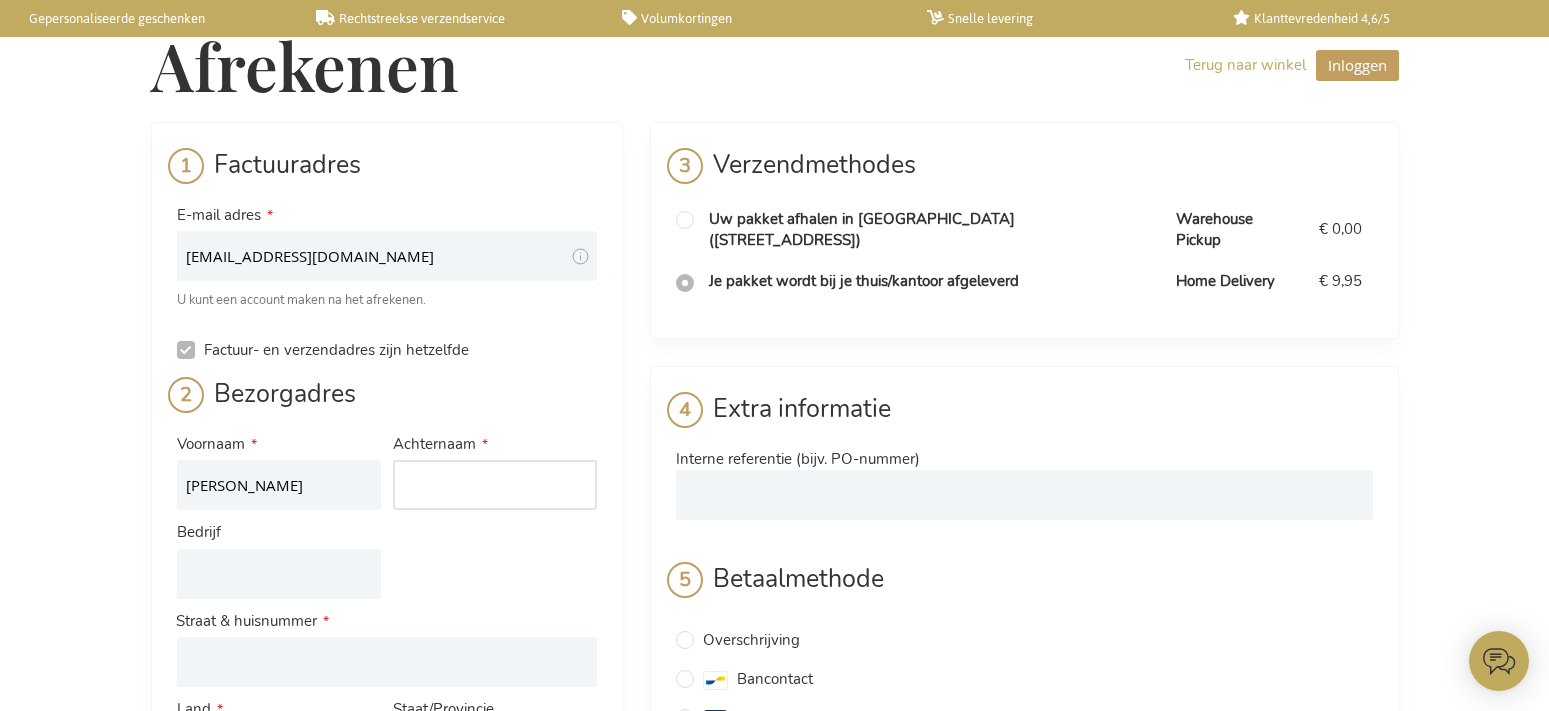 click on "Achternaam" at bounding box center [495, 485] 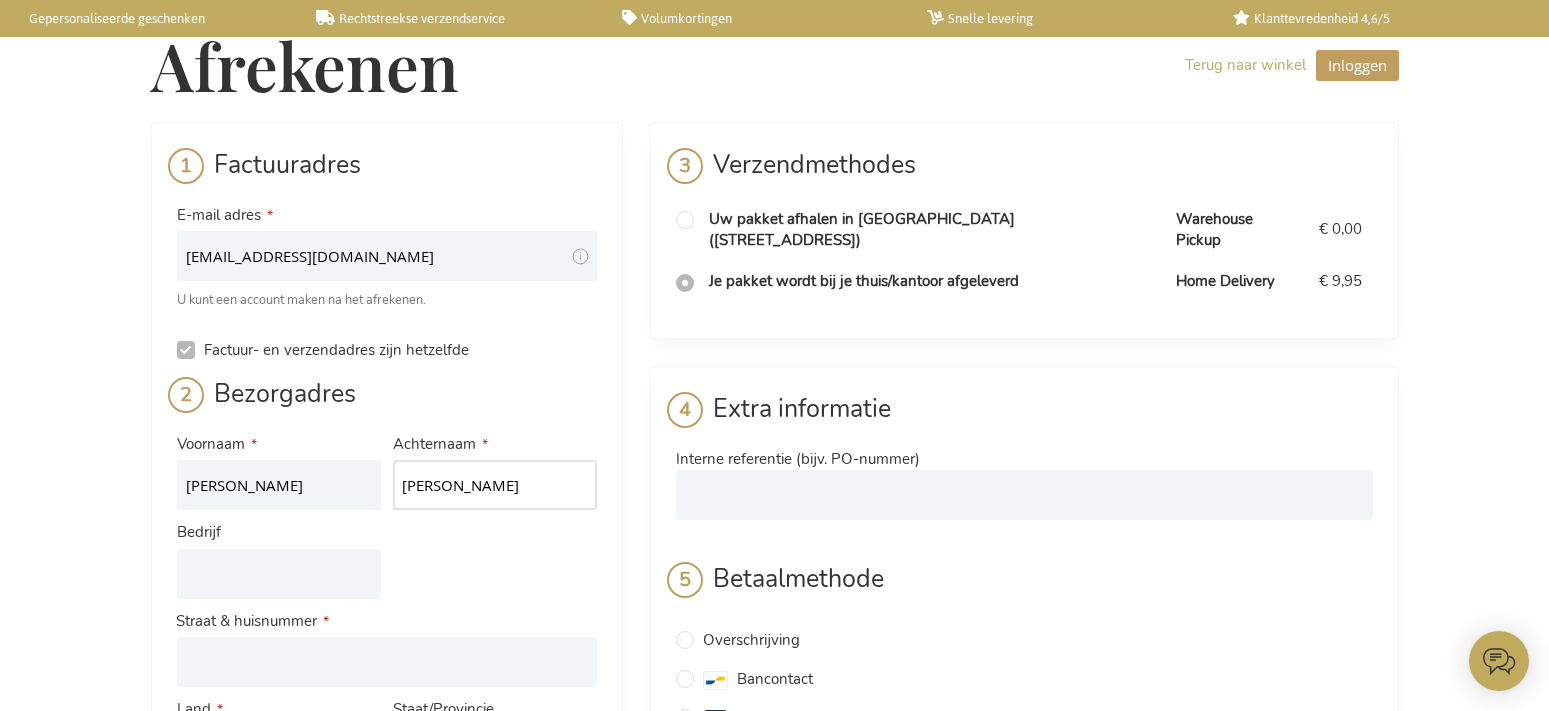 scroll, scrollTop: 204, scrollLeft: 0, axis: vertical 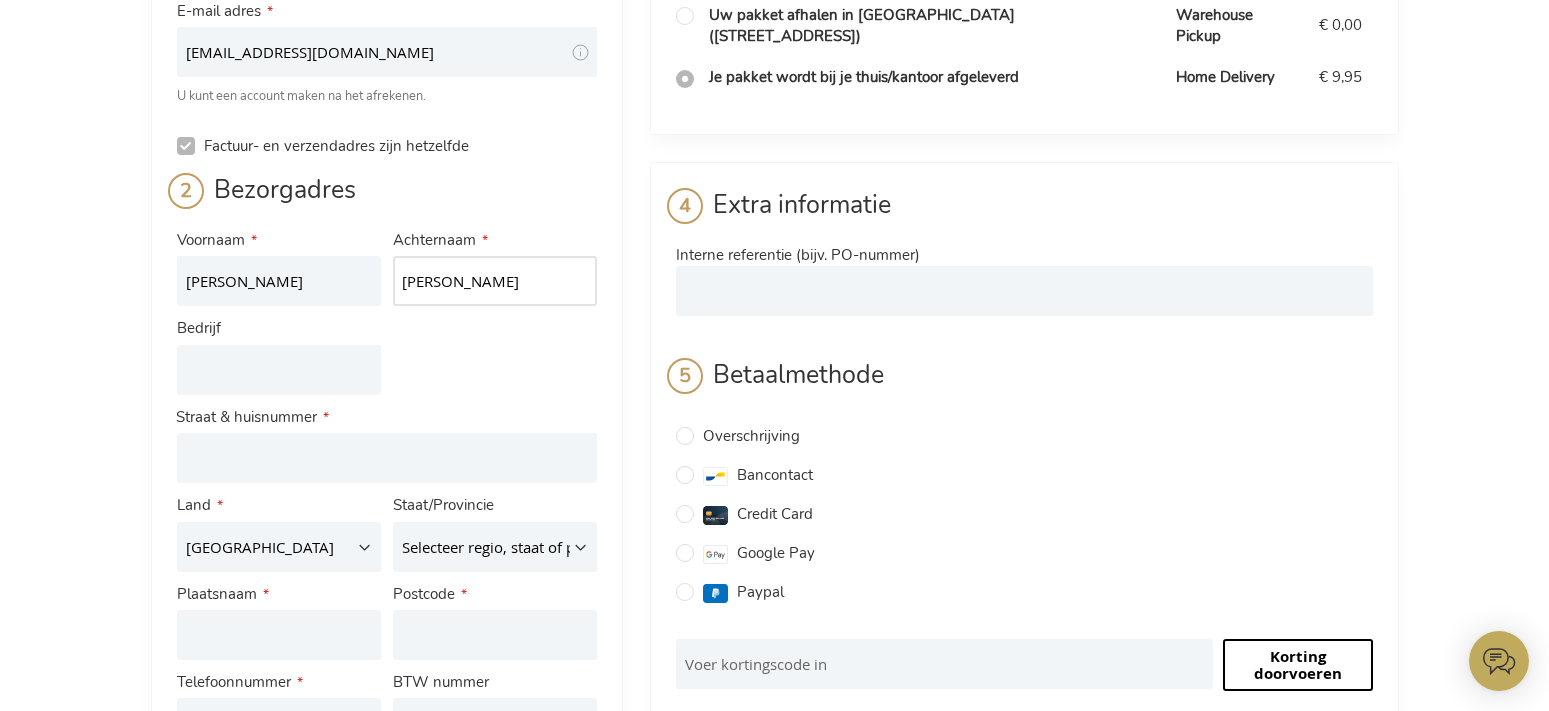 type on "colin" 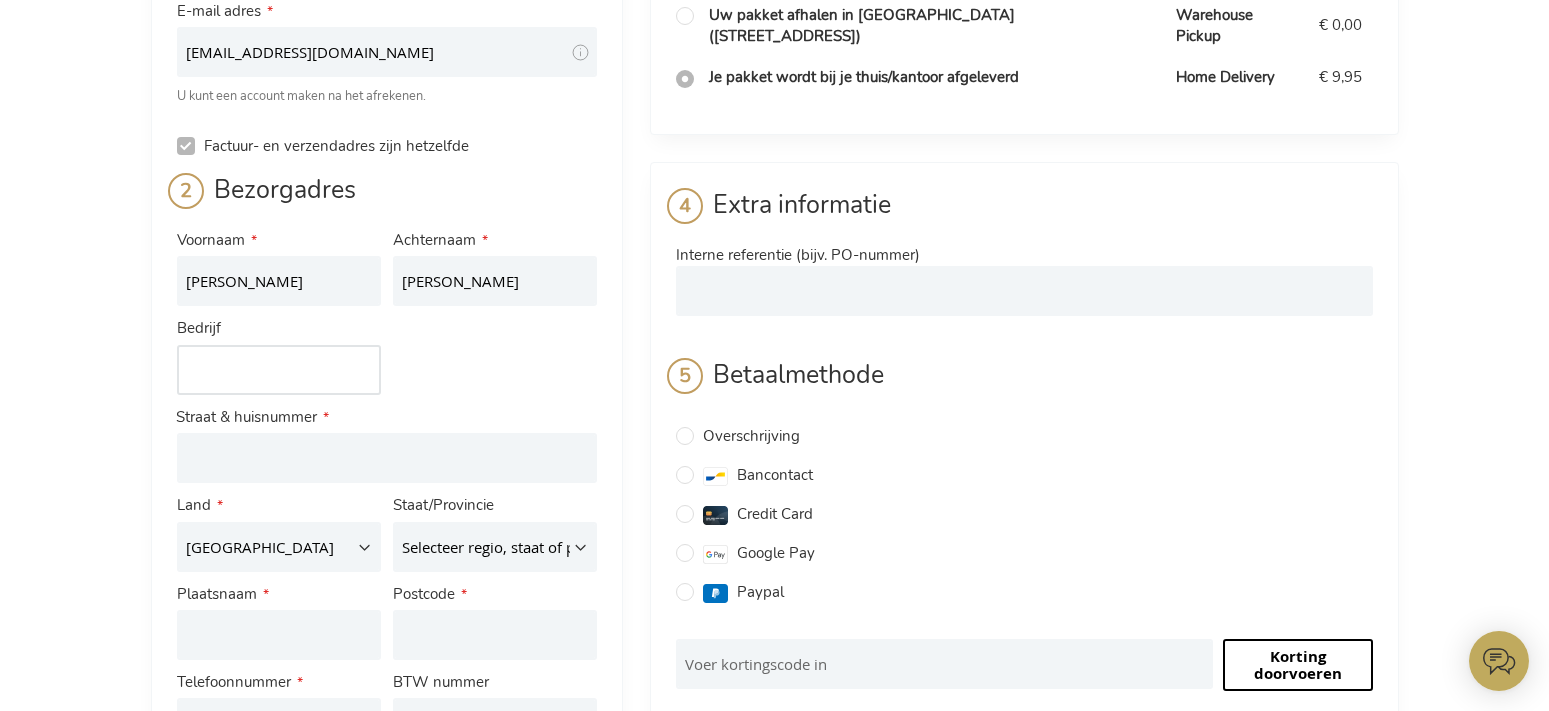 click on "Bedrijf" at bounding box center (279, 370) 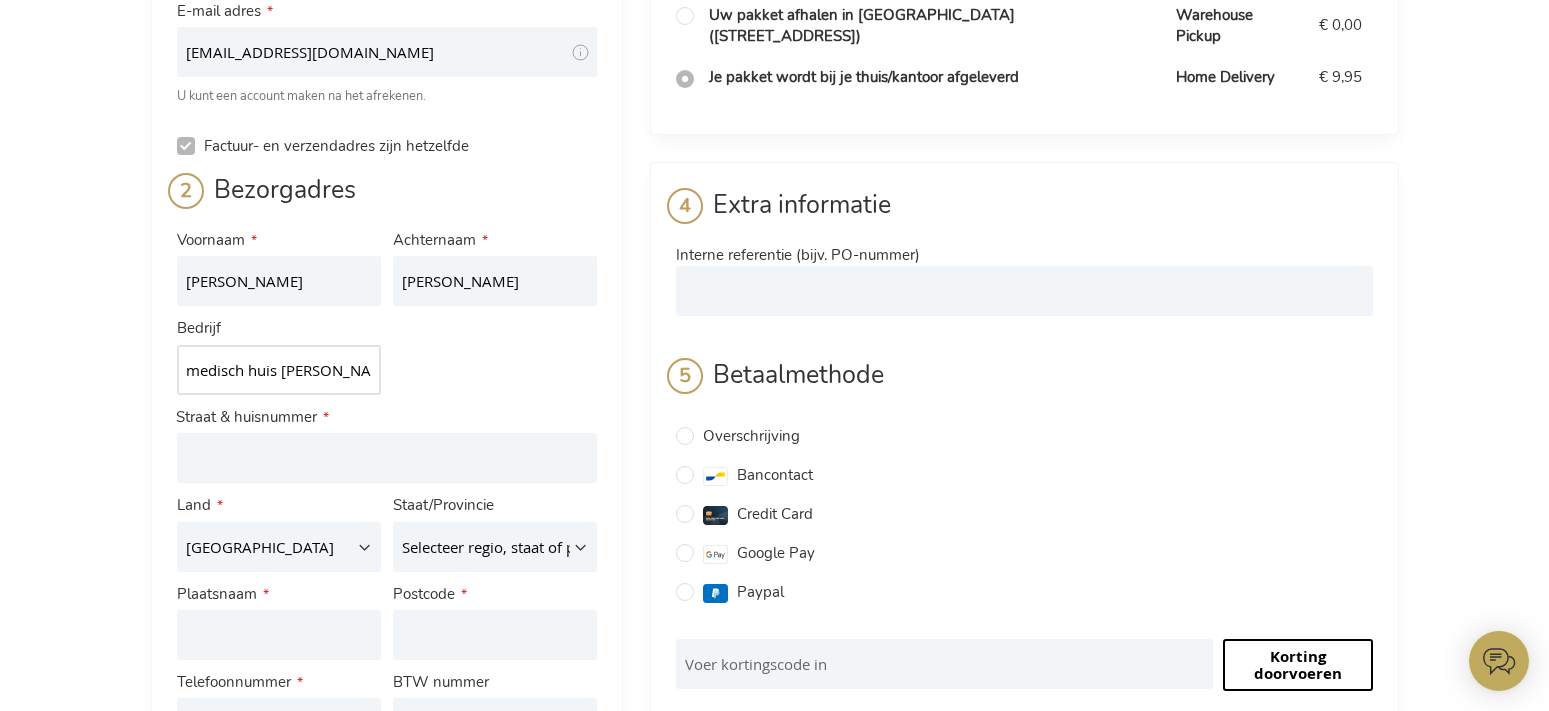 type on "medisch huis colin vzw" 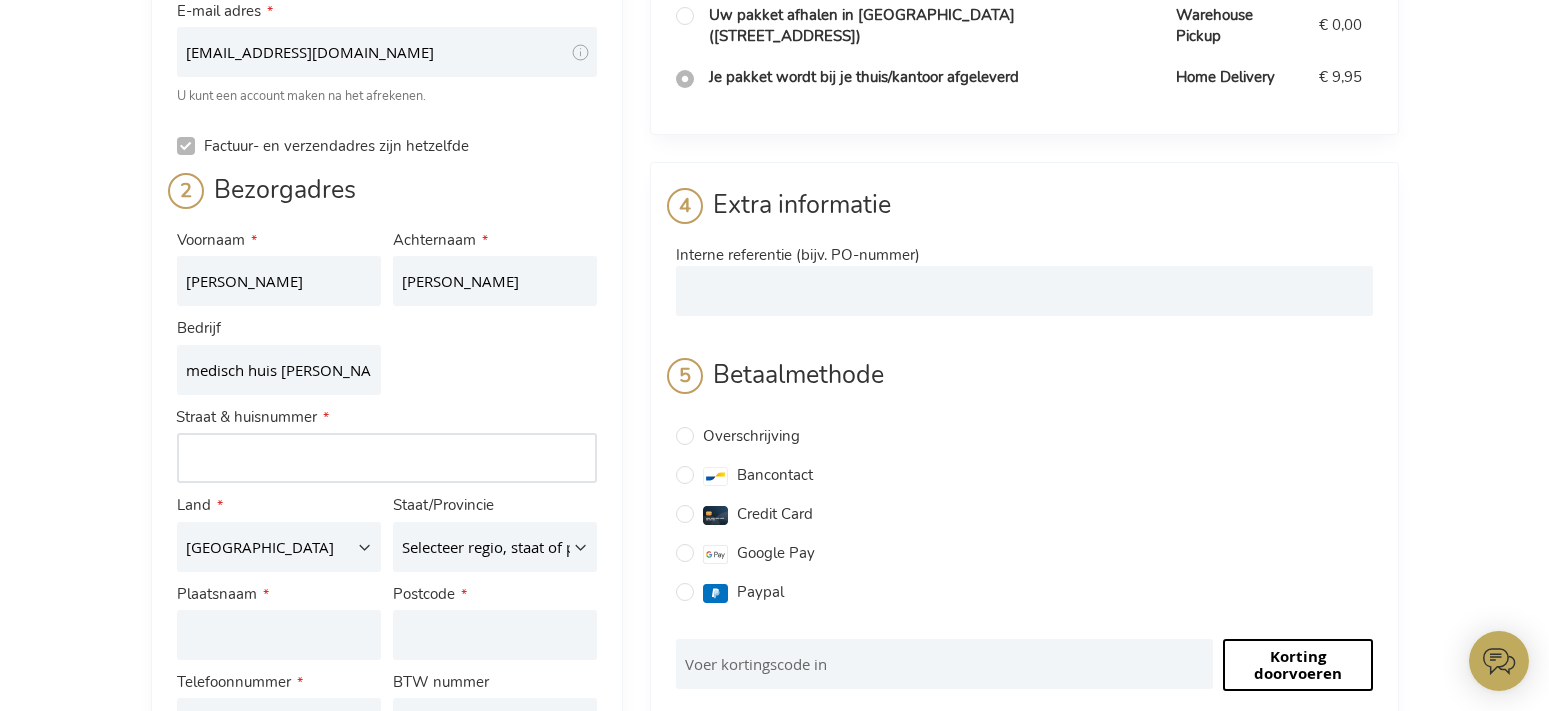 click on "Adres: Line 1" at bounding box center (387, 458) 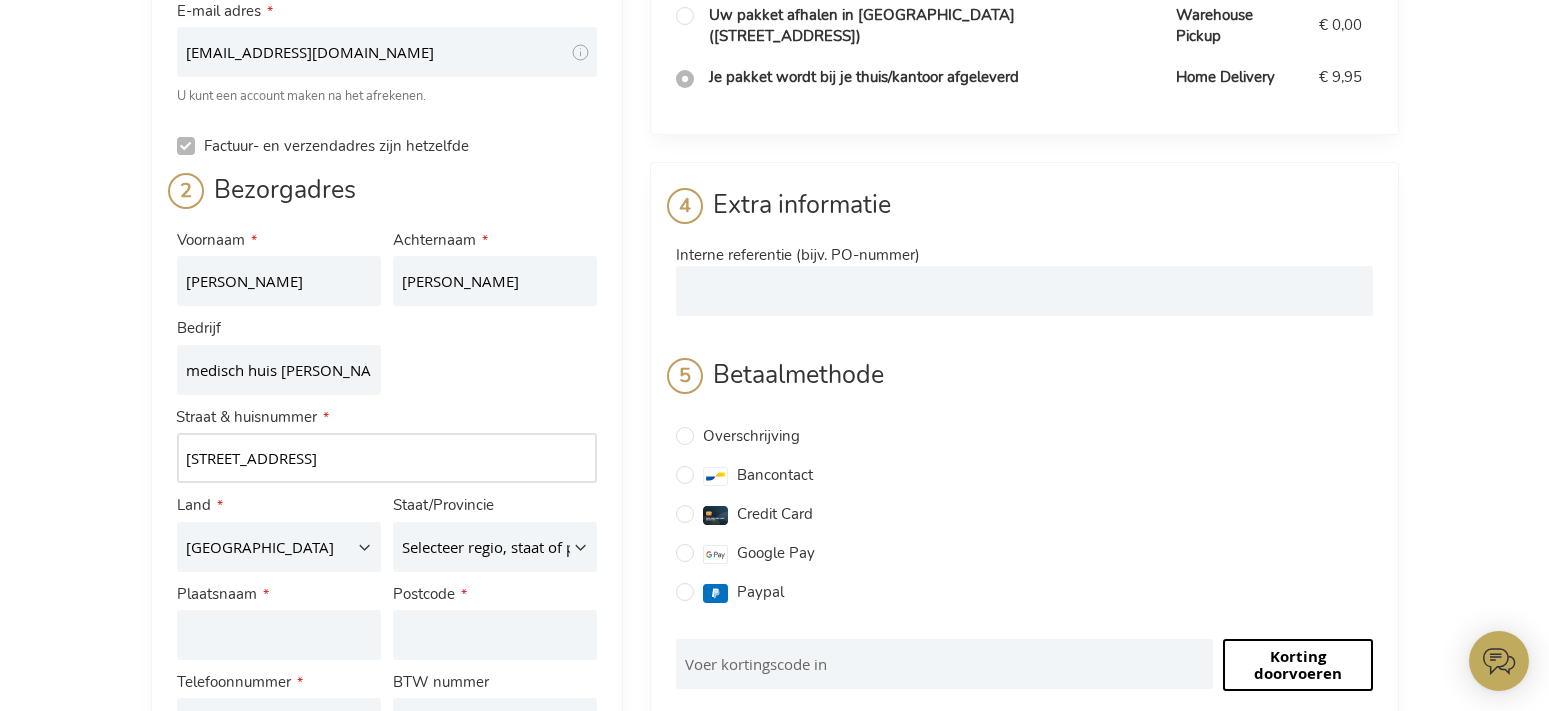 type on "de bruynlaan 70A" 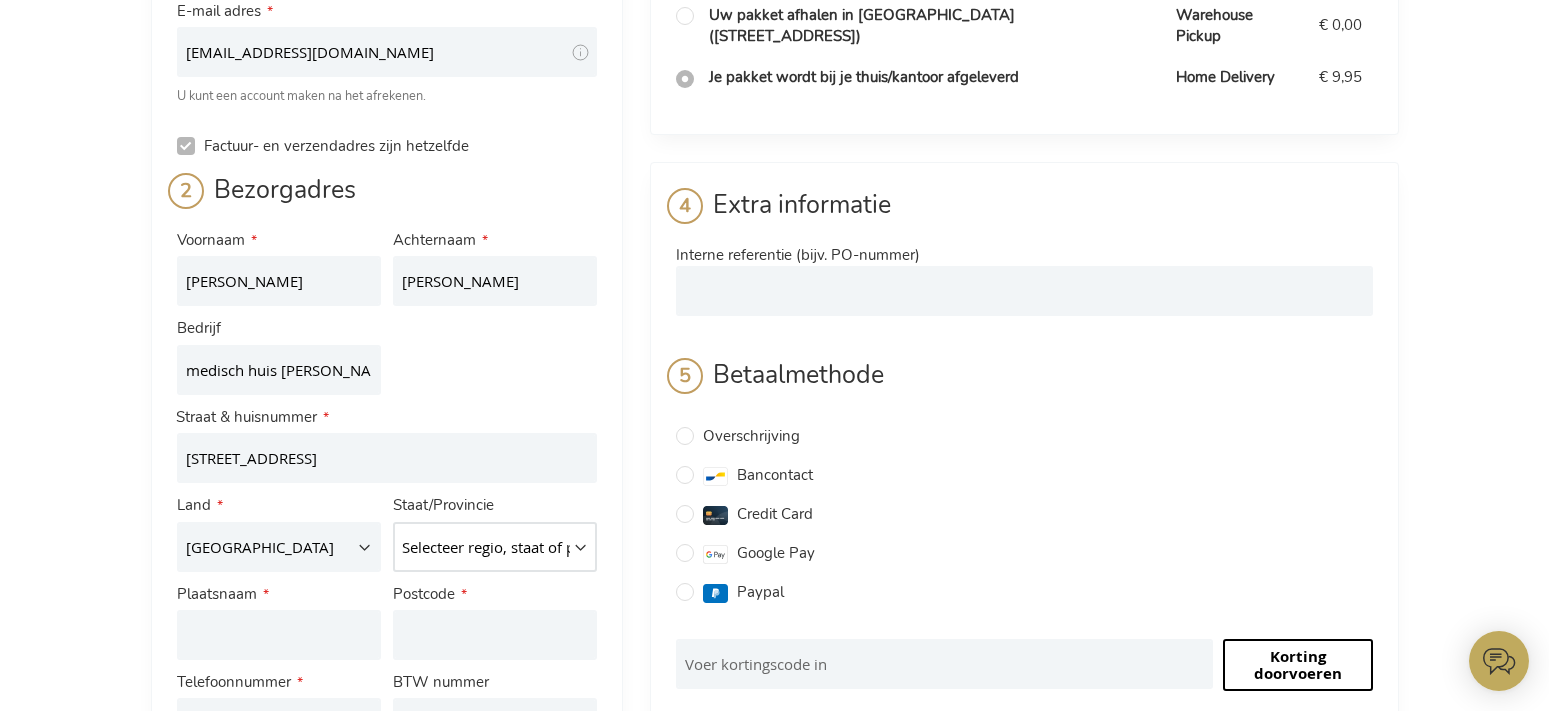 click on "Selecteer regio, staat of provincie. Antwerpen Brabant wallon Brussels-Capital Region Hainaut Liège Limburg Luxembourg Namur Oost-Vlaanderen Vlaams-Brabant West-Vlaanderen" at bounding box center (495, 547) 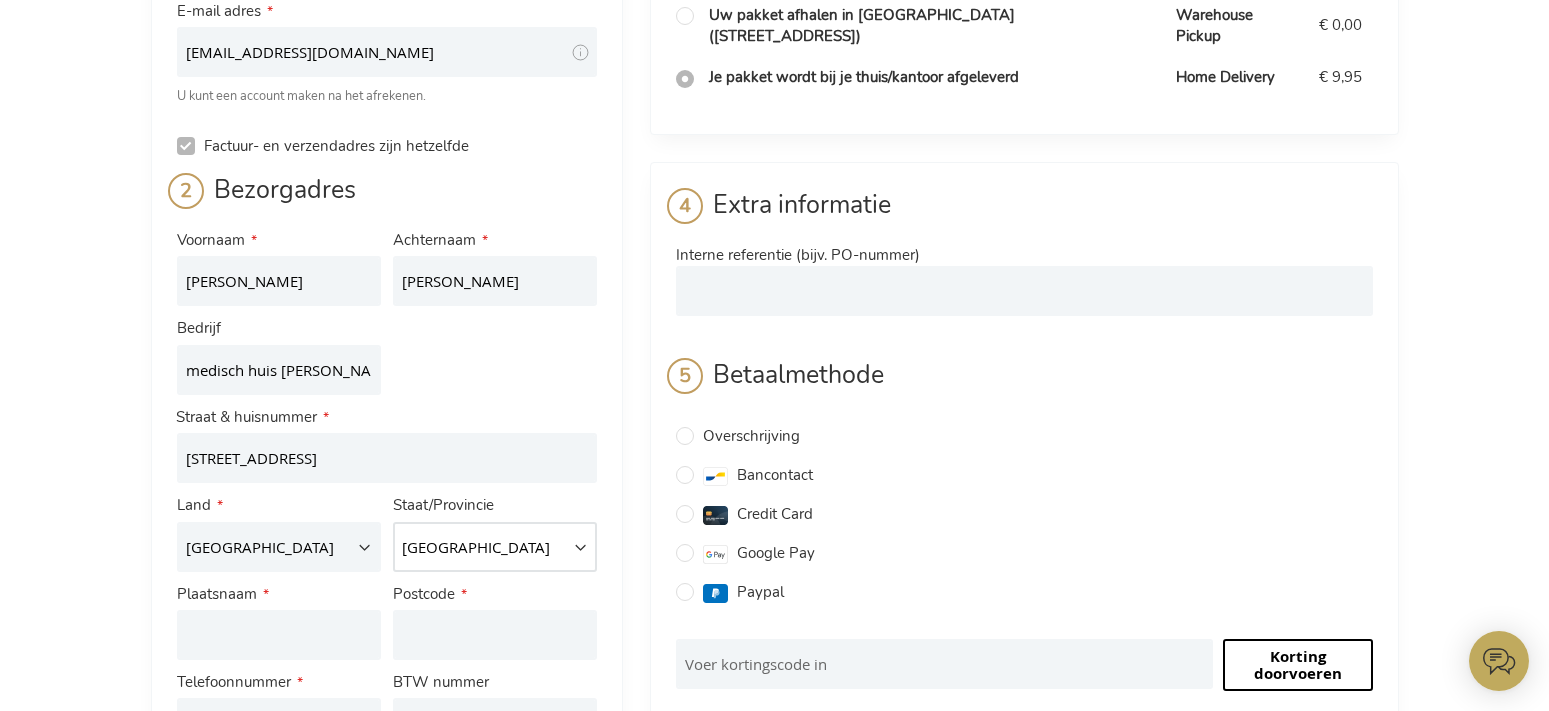 click on "[GEOGRAPHIC_DATA]" at bounding box center [0, 0] 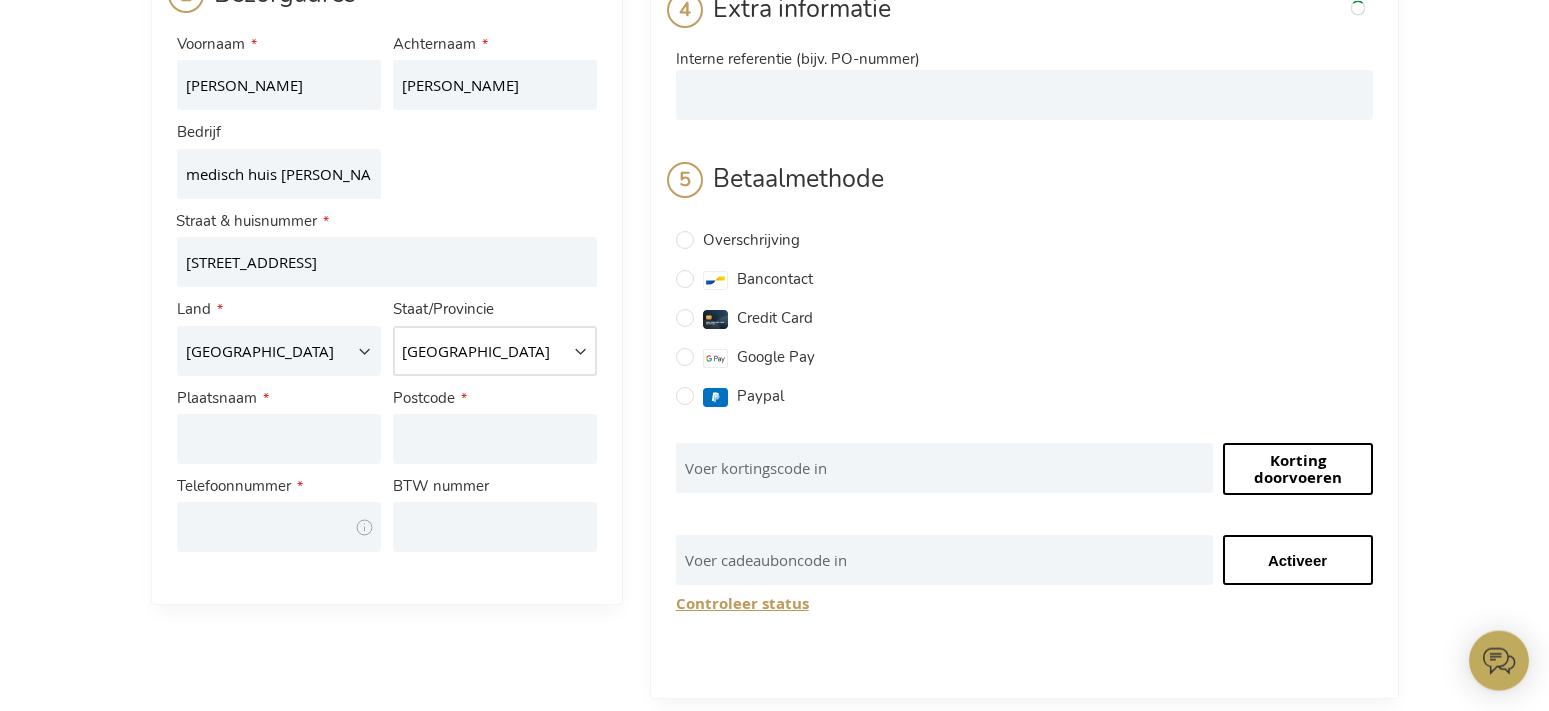 scroll, scrollTop: 408, scrollLeft: 0, axis: vertical 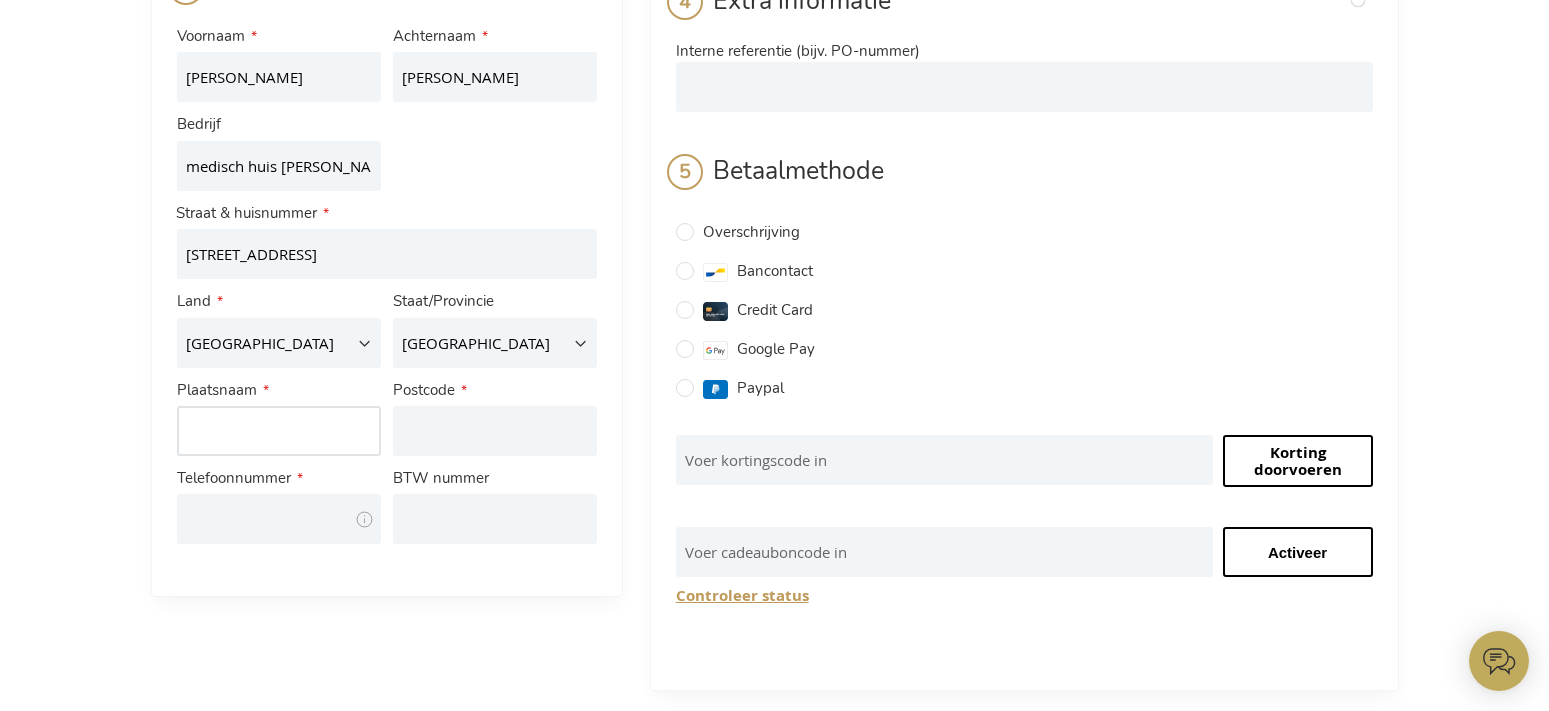 click on "Plaatsnaam" at bounding box center (279, 431) 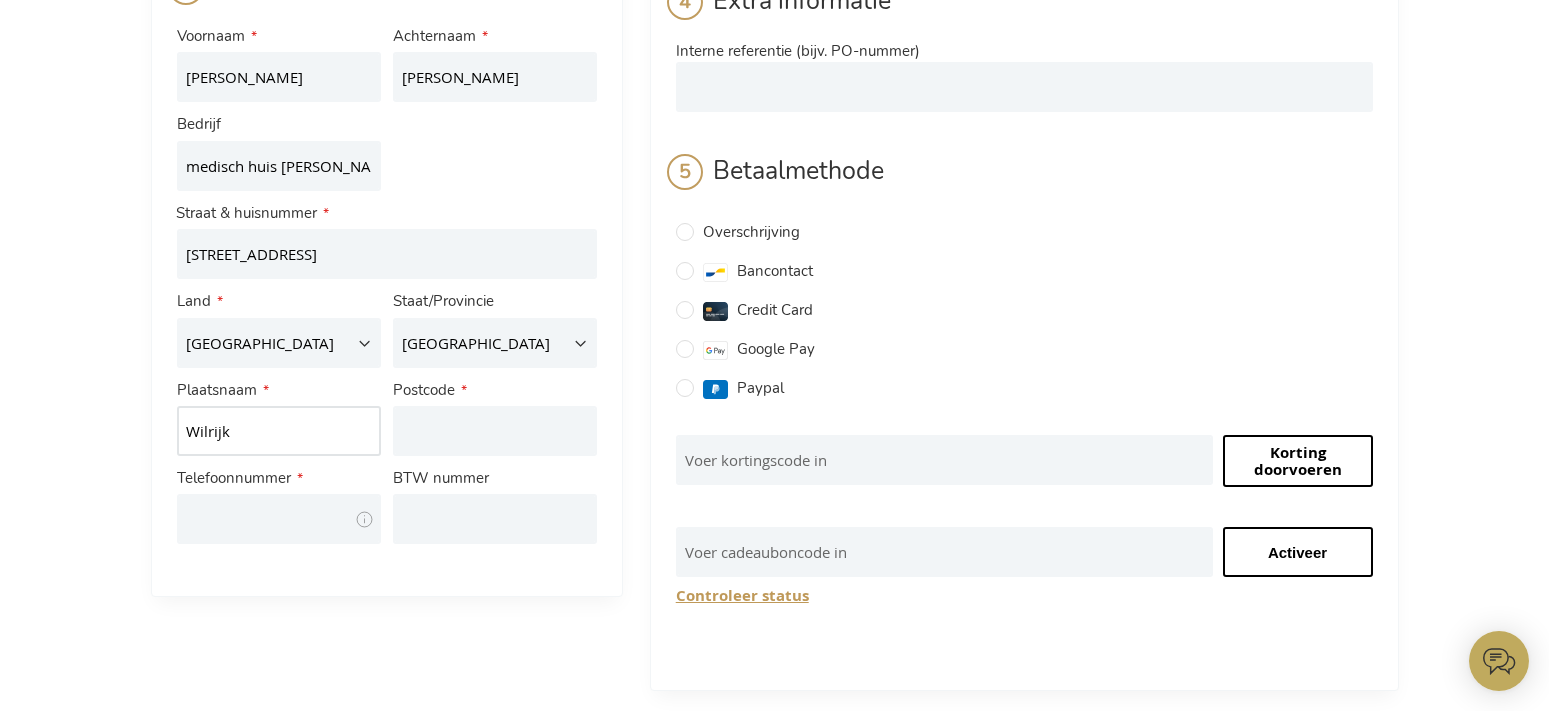 type on "Wilrijk" 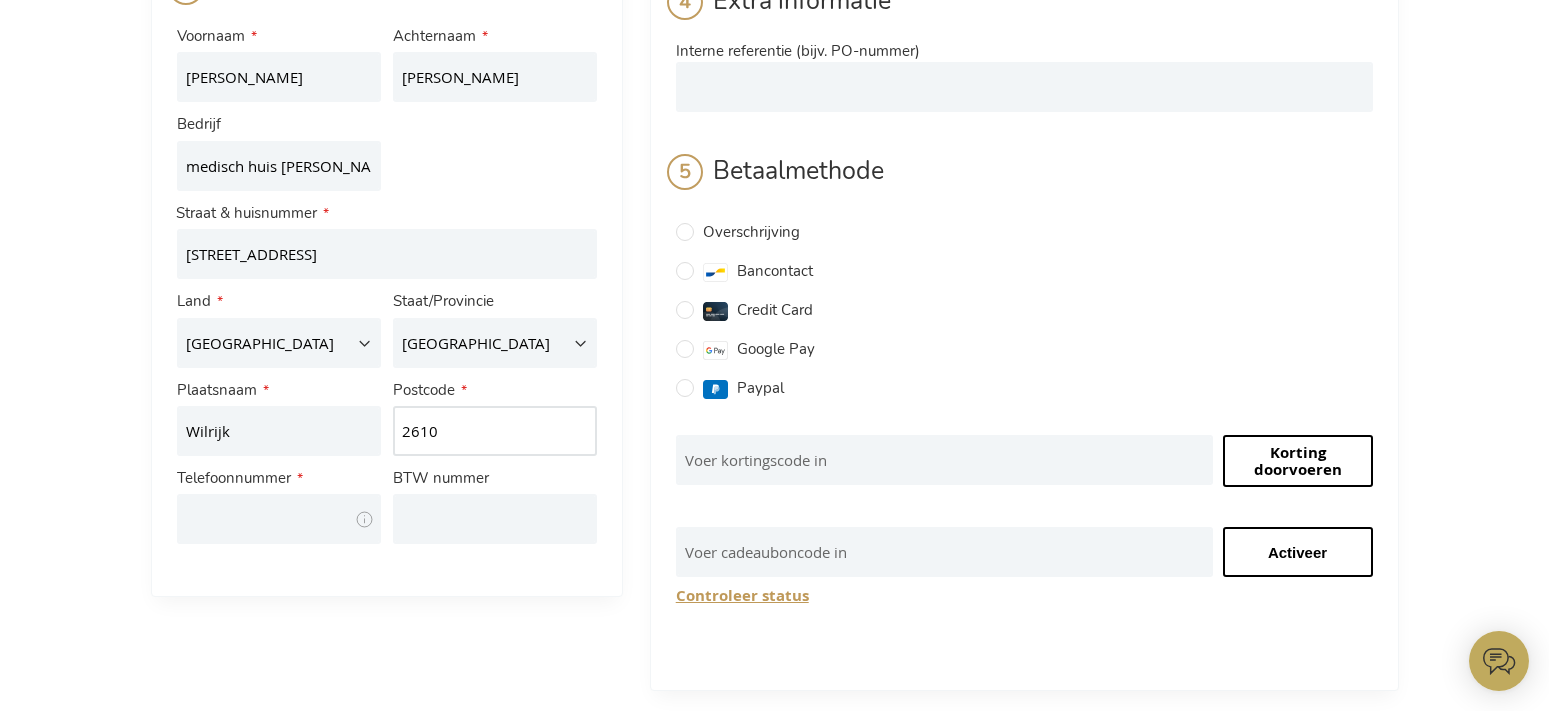 type on "2610" 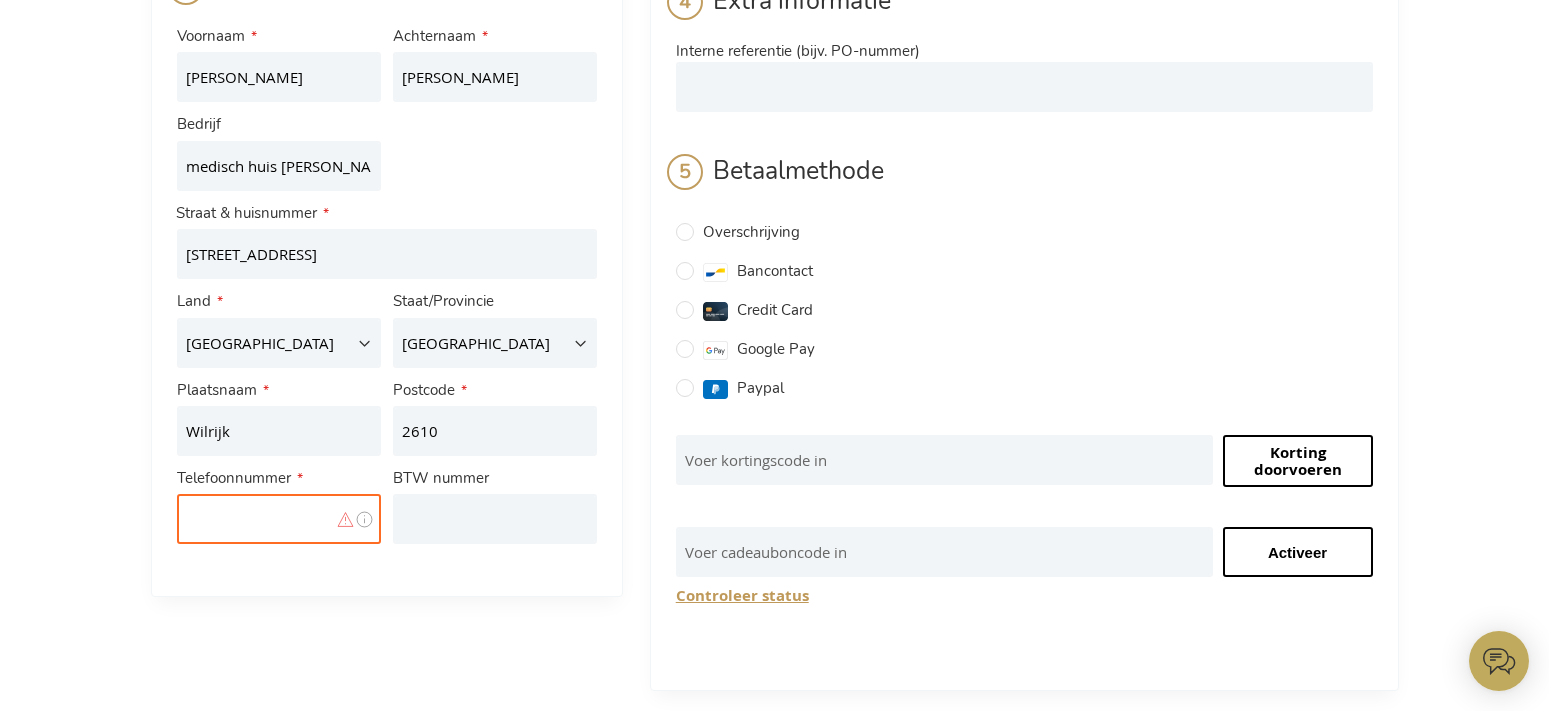 click on "Telefoonnummer" at bounding box center [279, 519] 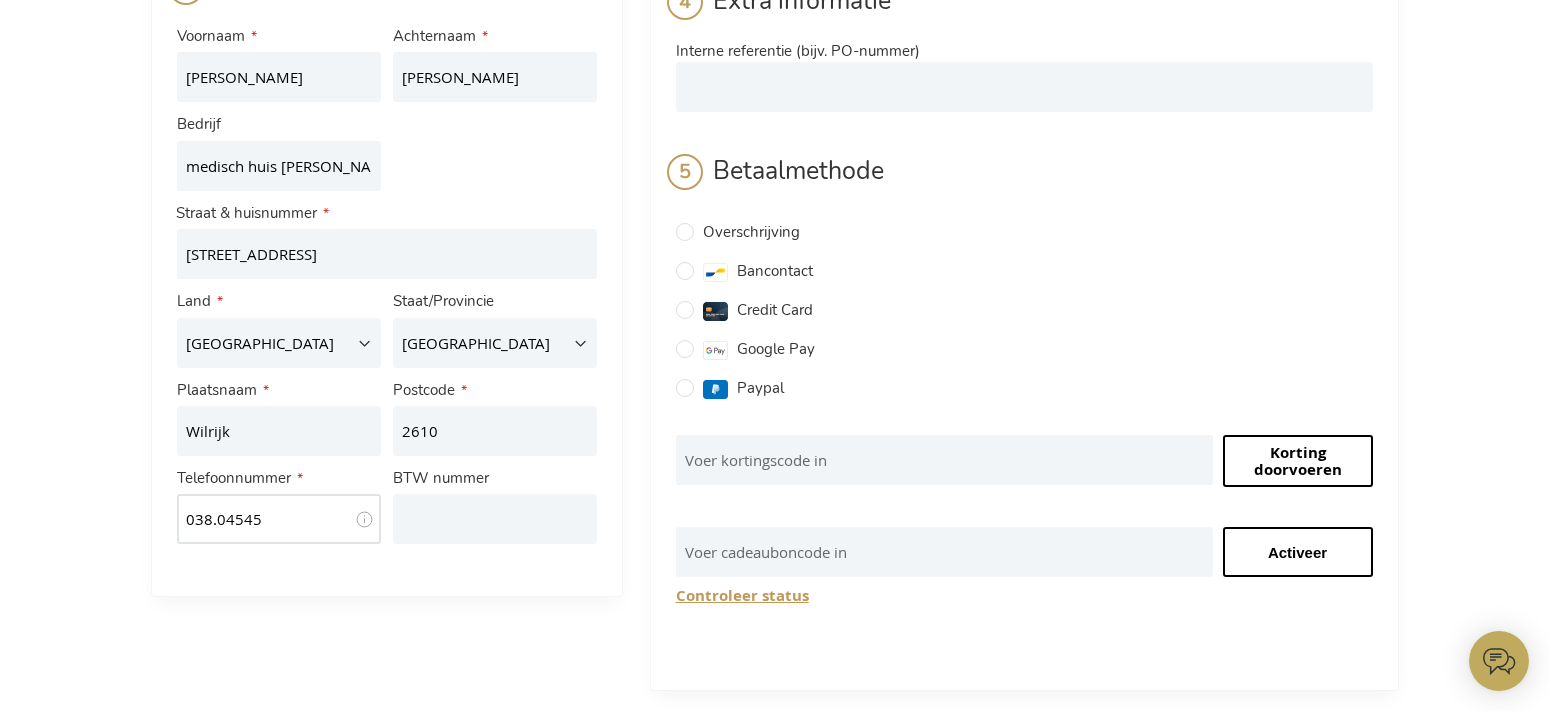 type on "038.04545" 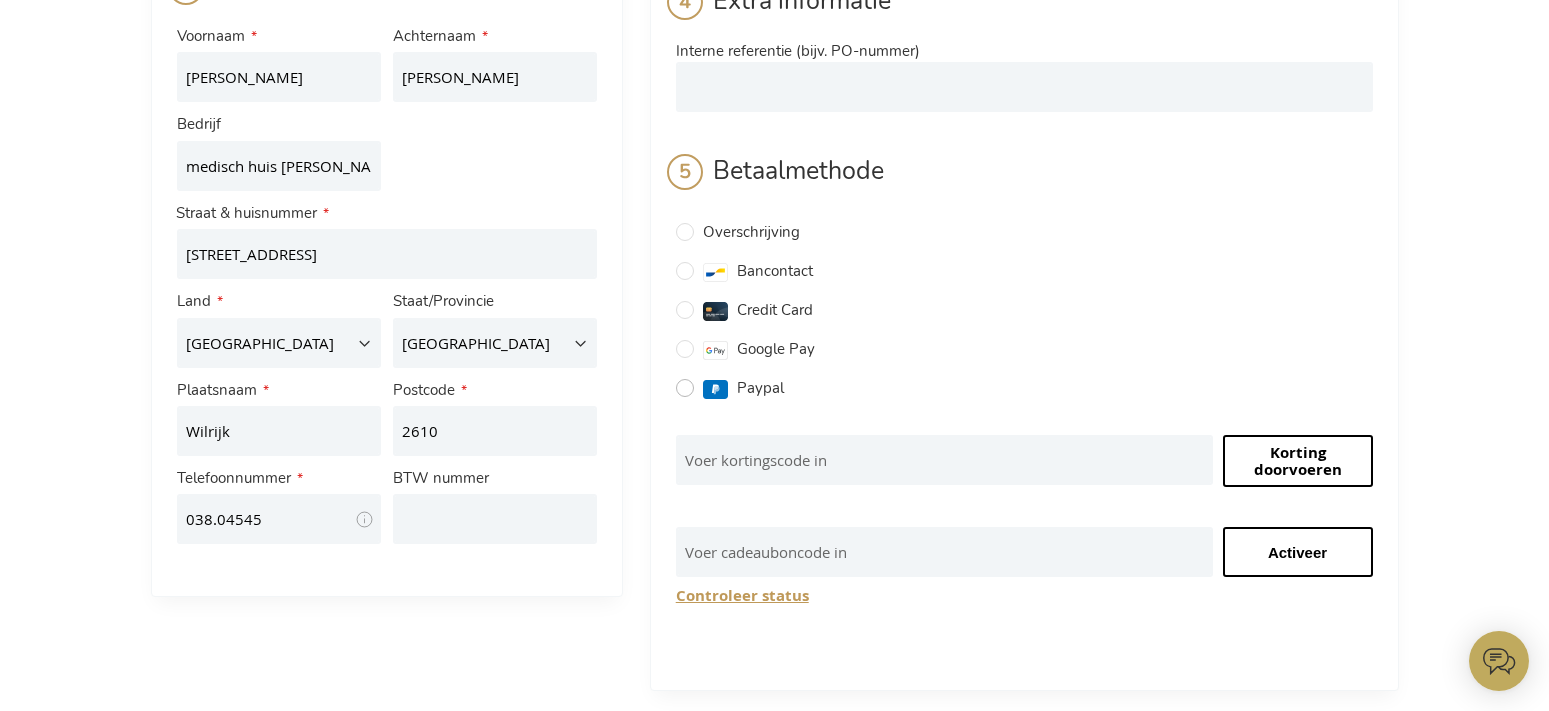 click on "Paypal" at bounding box center [685, 388] 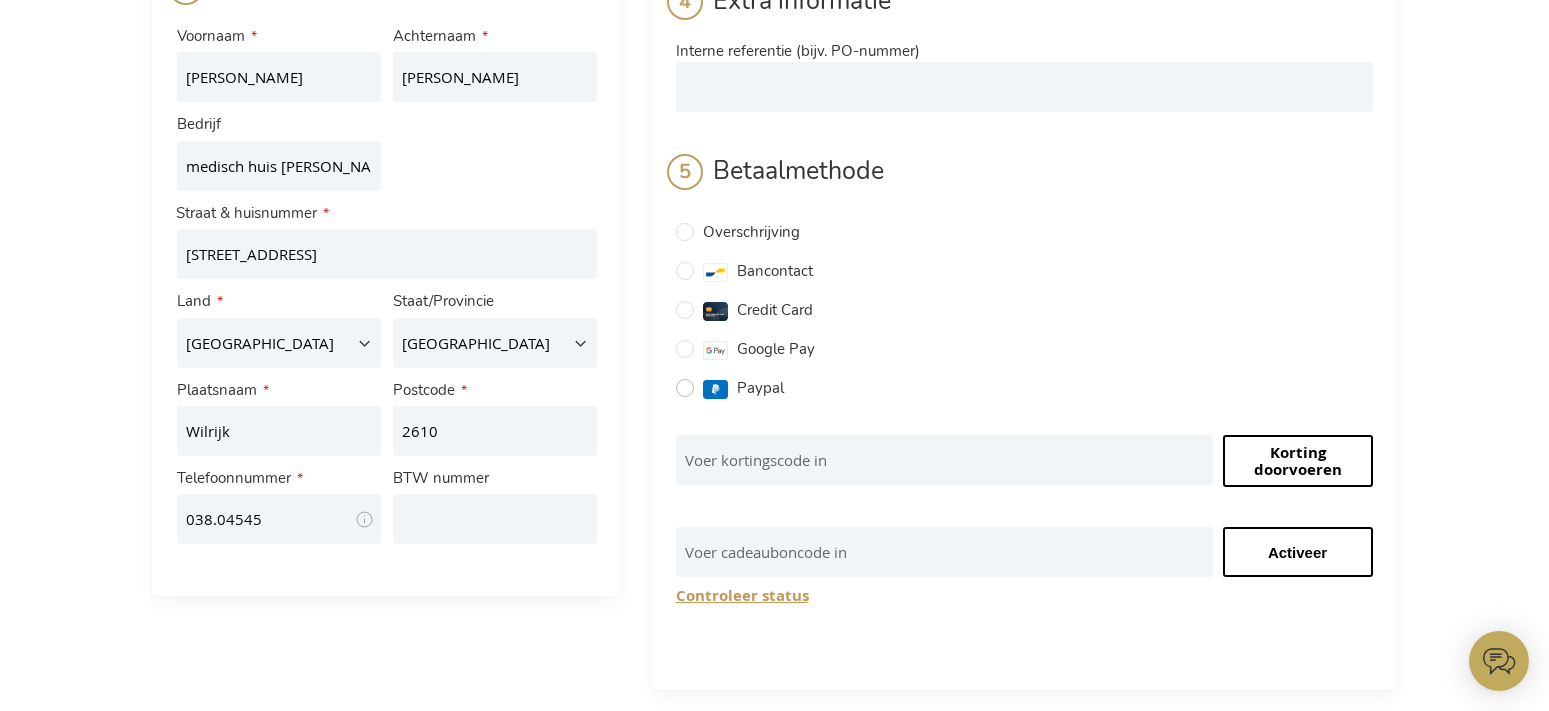 radio on "true" 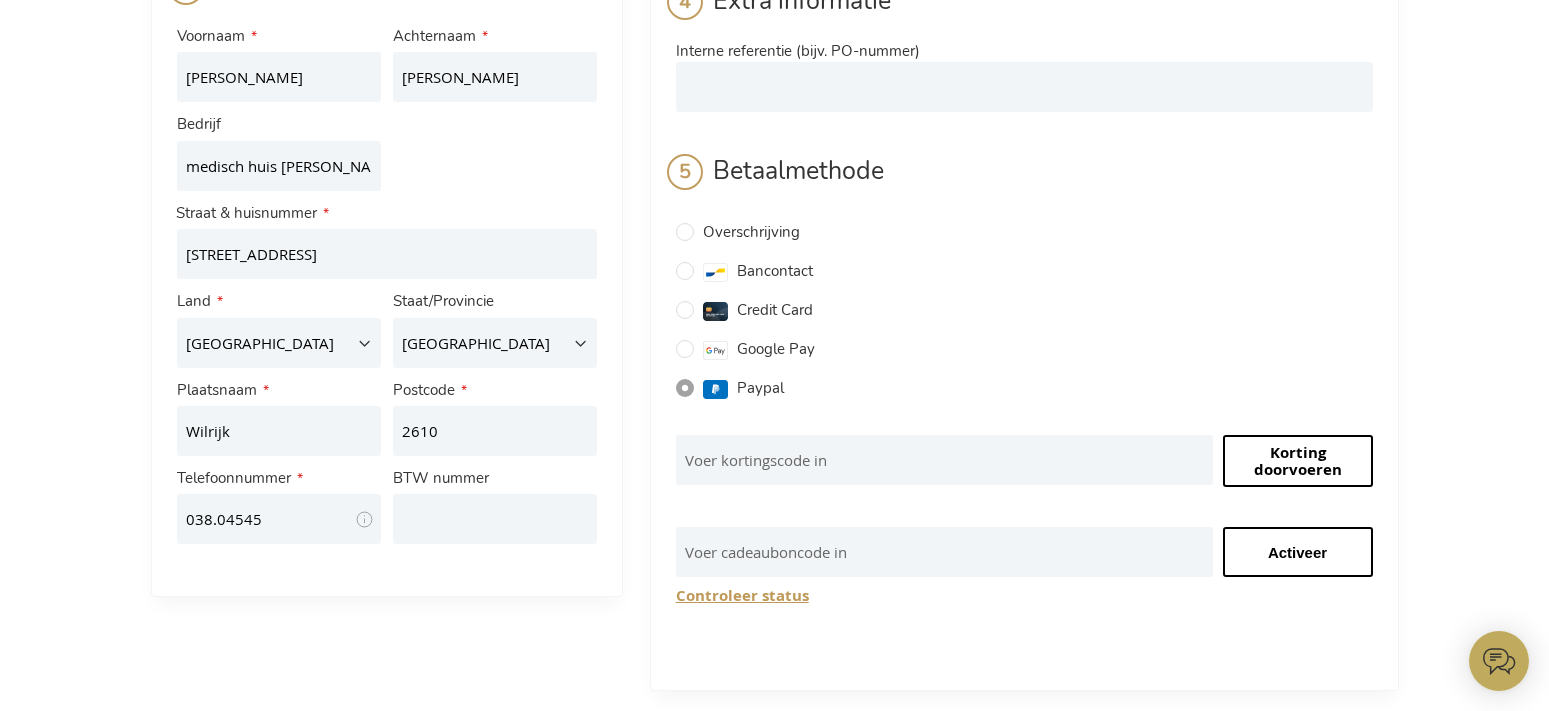 checkbox on "false" 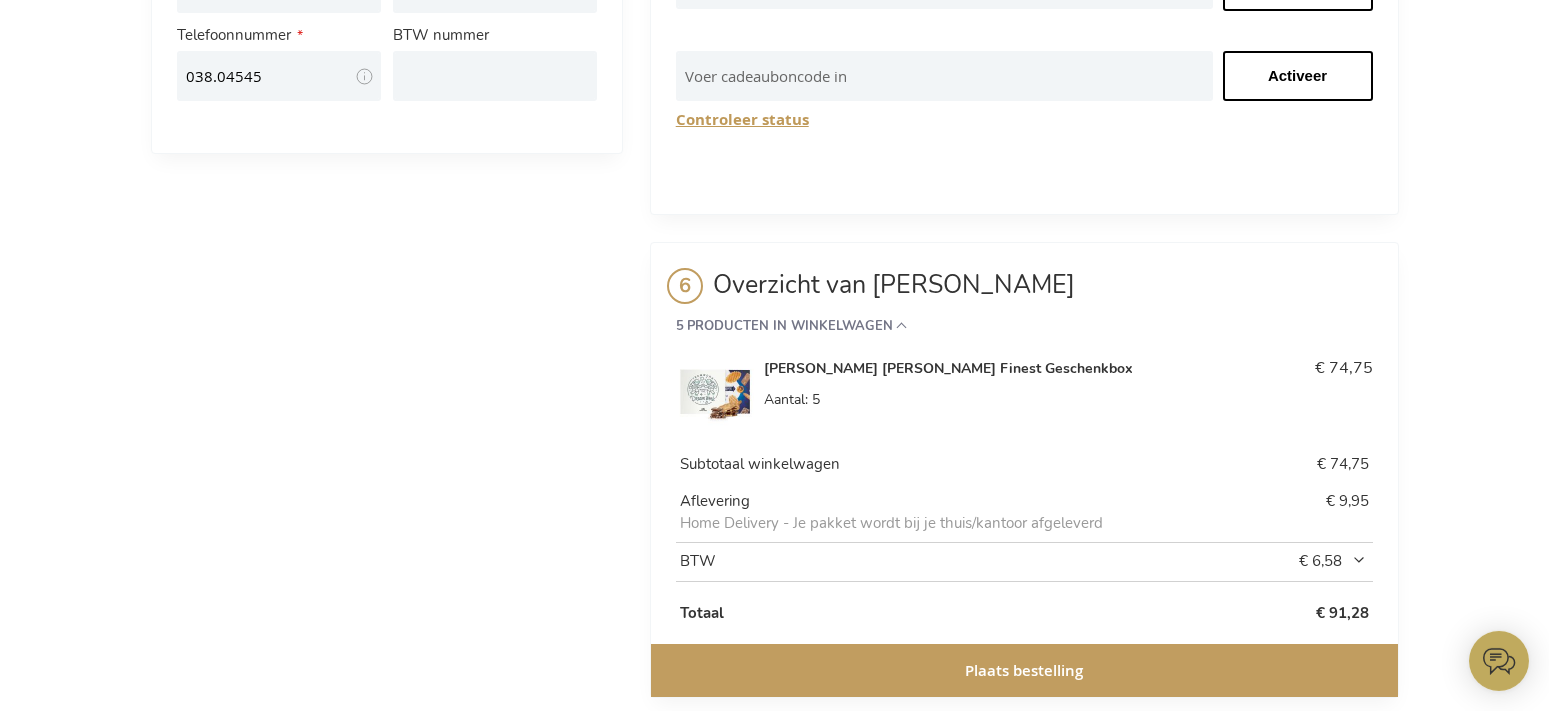 scroll, scrollTop: 943, scrollLeft: 0, axis: vertical 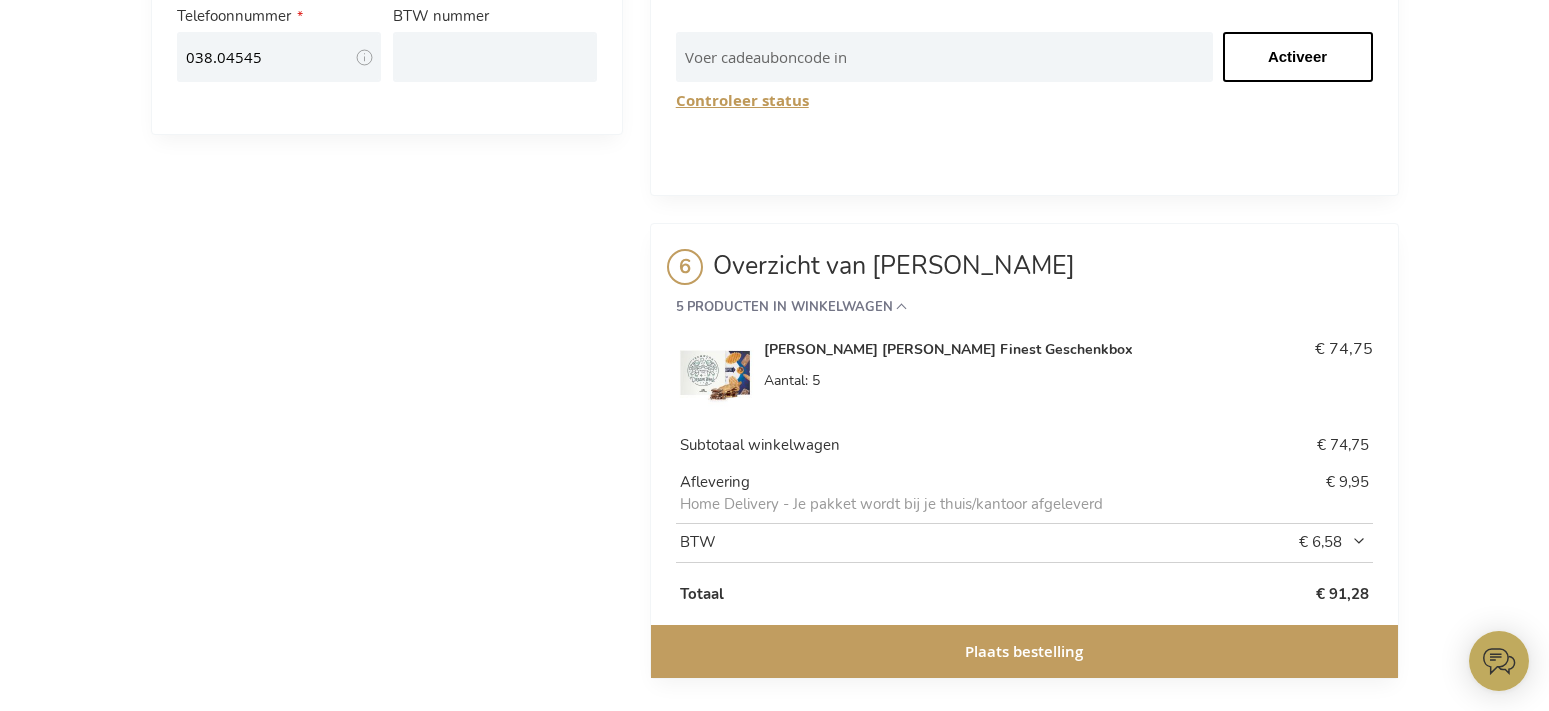 click on "Plaats bestelling" at bounding box center (1024, 651) 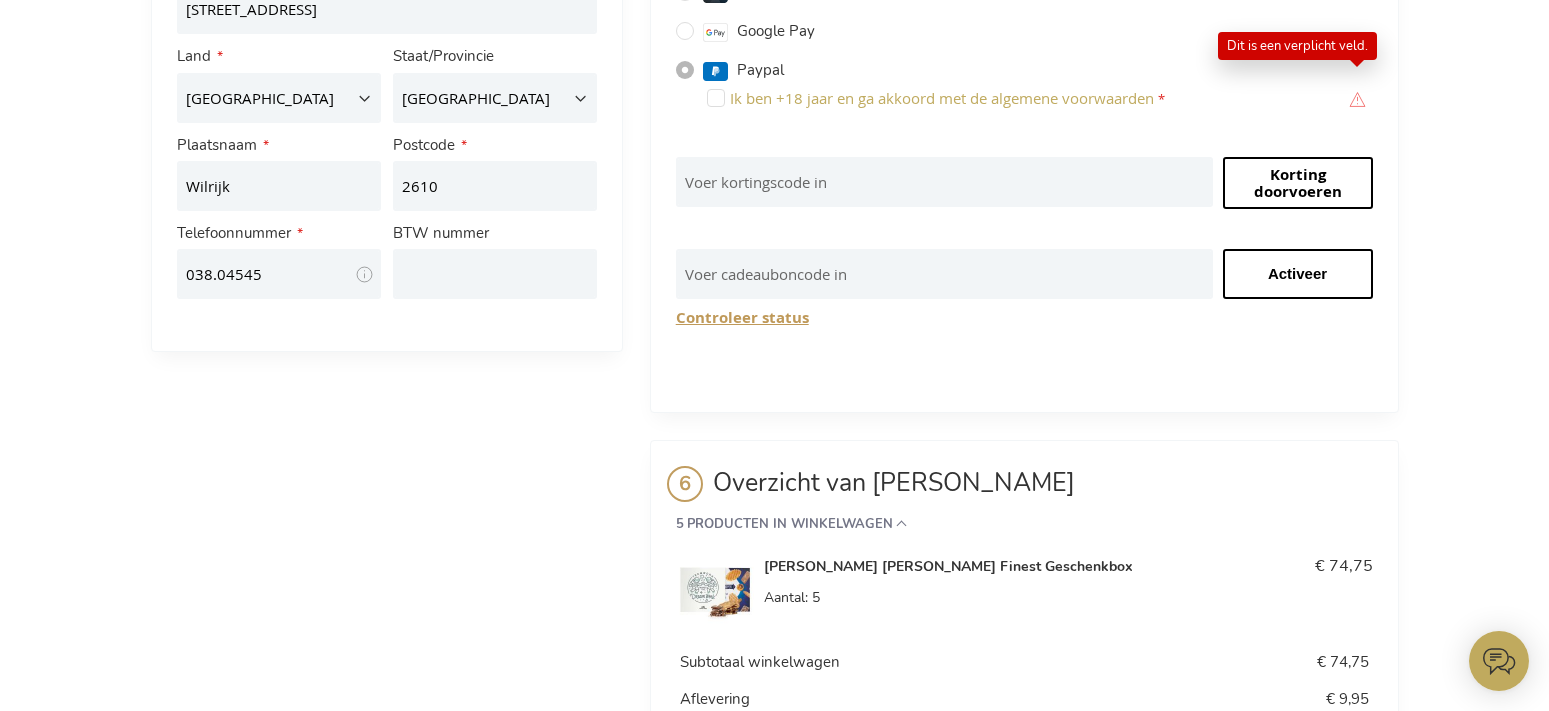 scroll, scrollTop: 624, scrollLeft: 0, axis: vertical 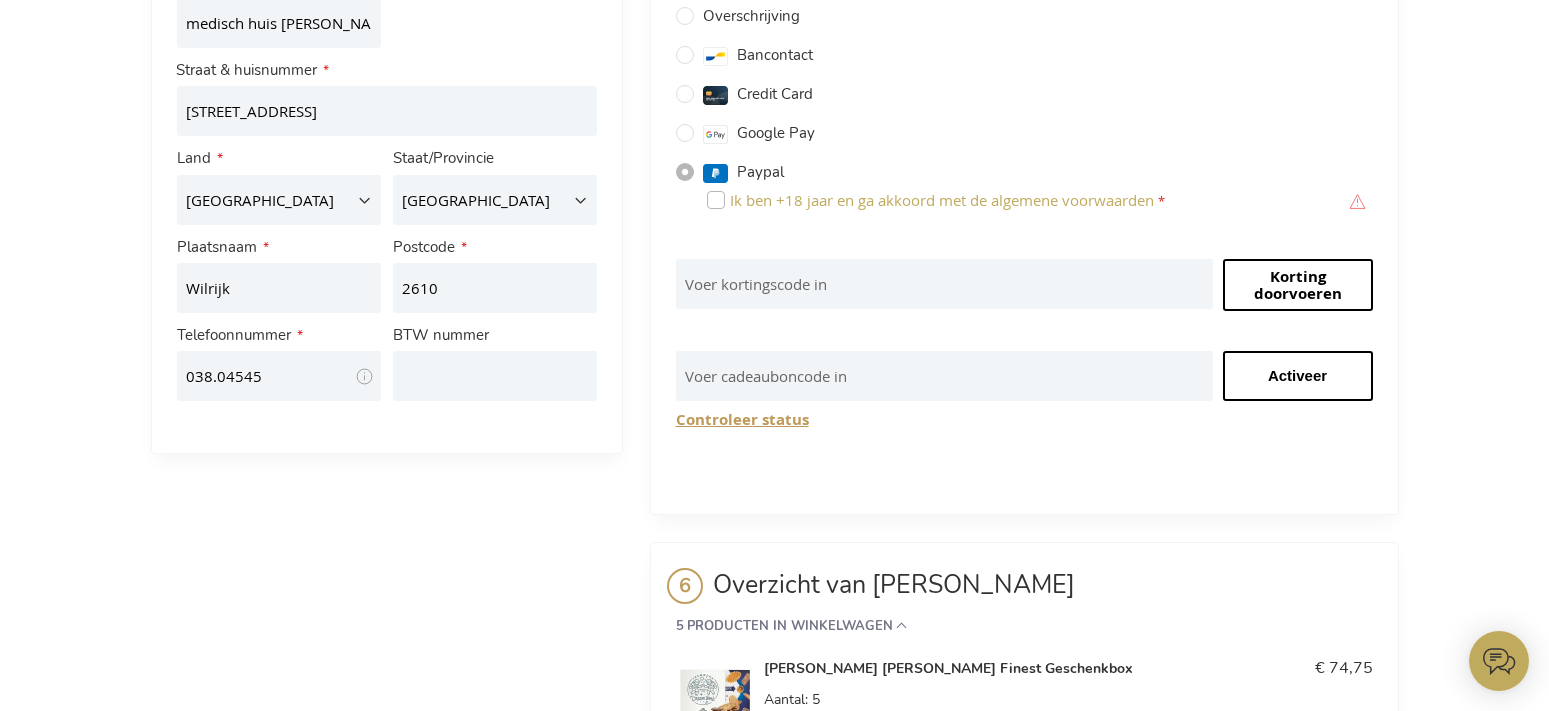 click on "Ik ben +18 jaar en ga akkoord met de algemene voorwaarden" at bounding box center (716, 200) 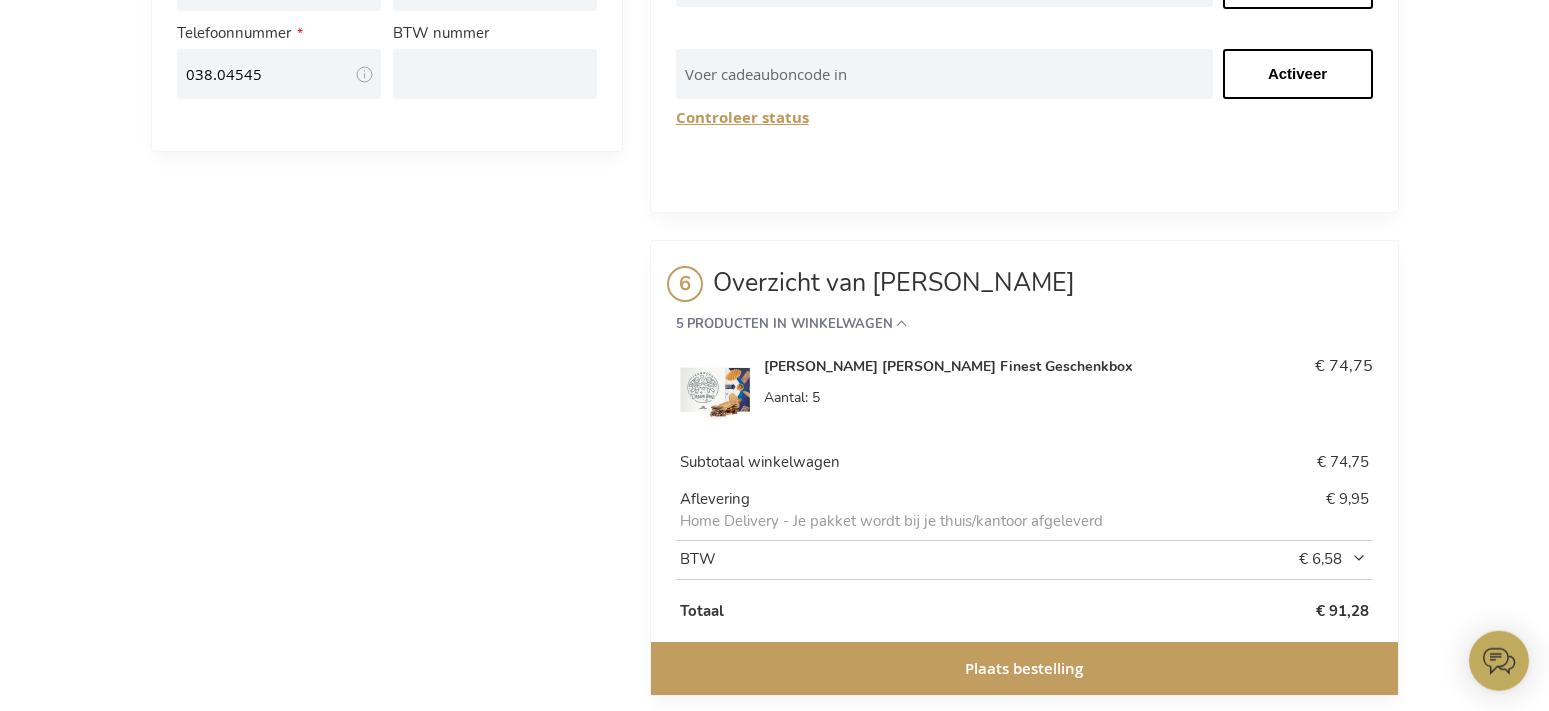 scroll, scrollTop: 930, scrollLeft: 0, axis: vertical 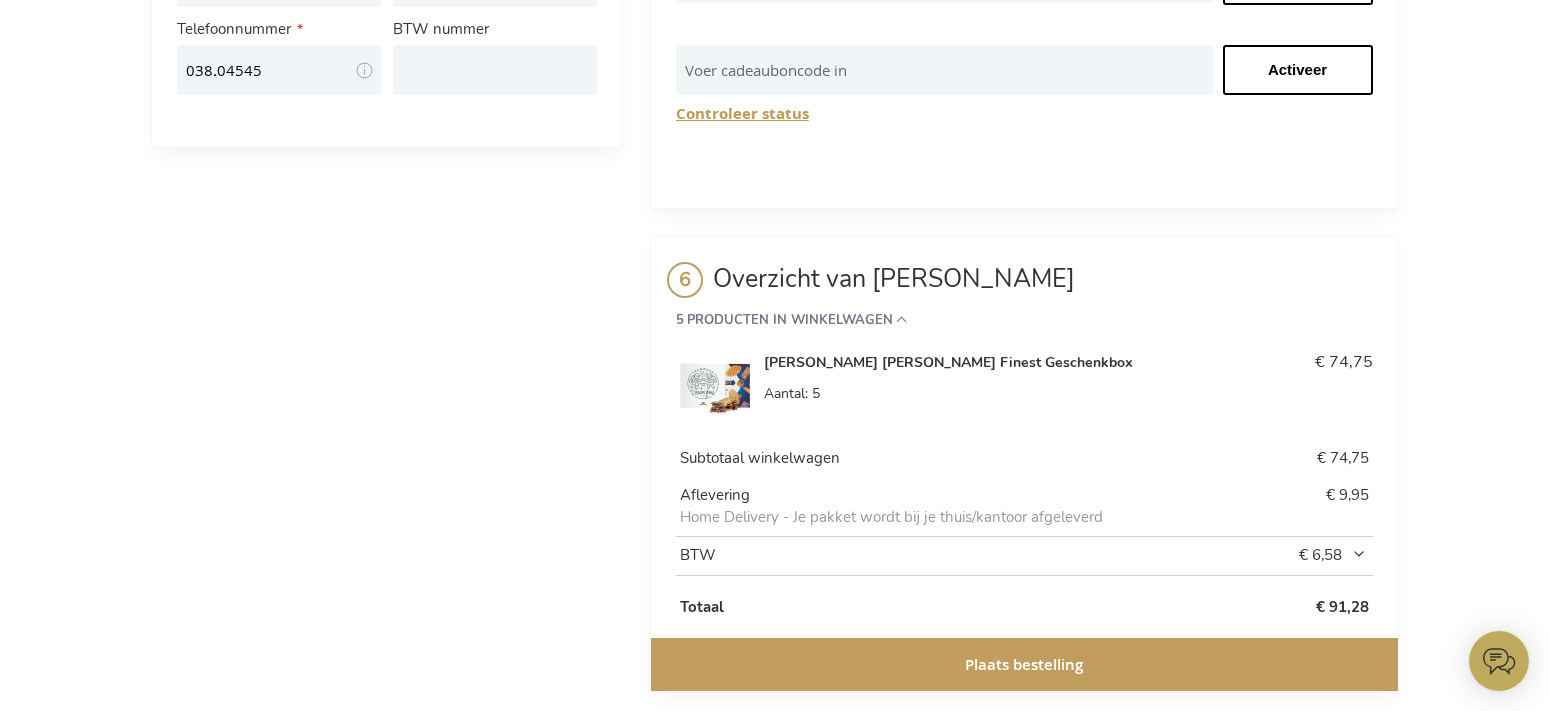 click on "Plaats bestelling" at bounding box center [1024, 664] 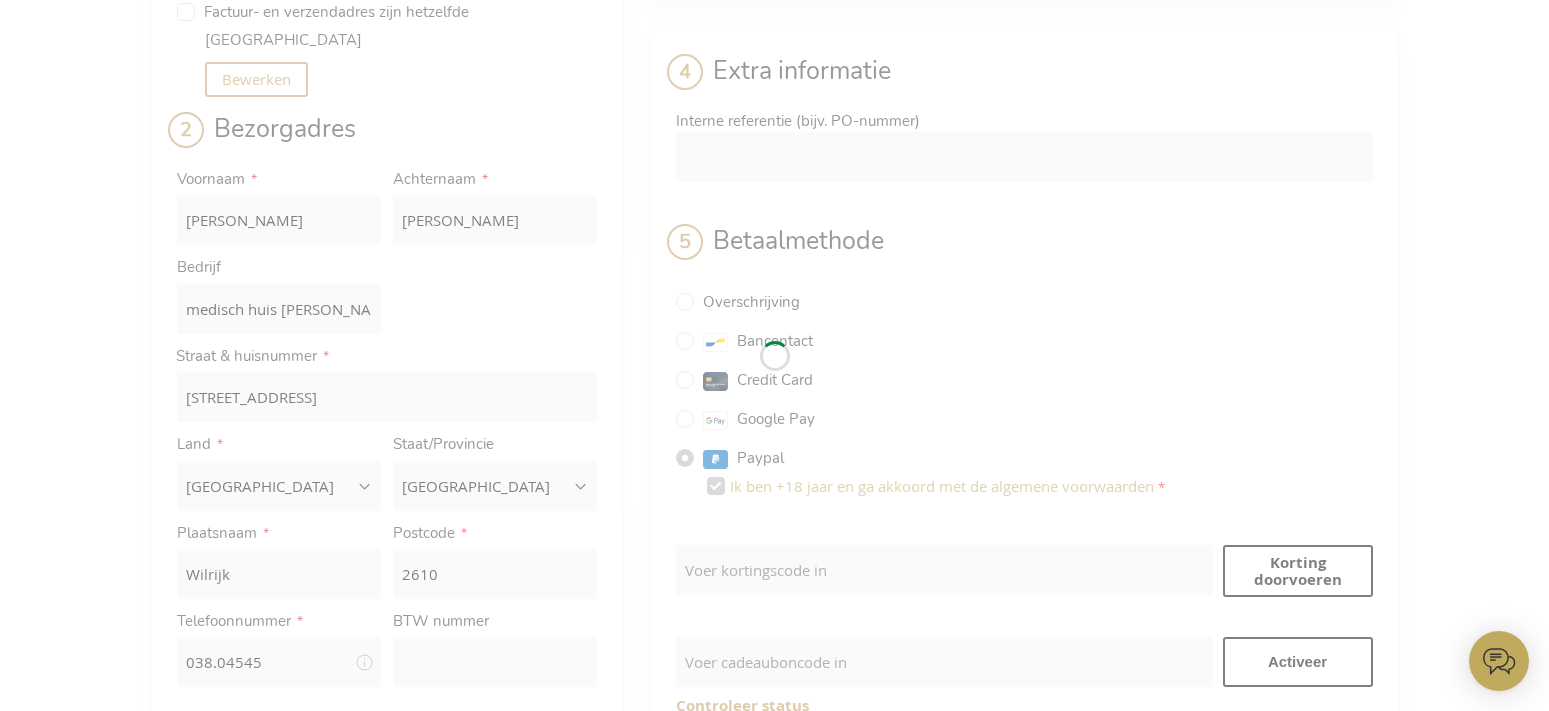 scroll, scrollTop: 337, scrollLeft: 0, axis: vertical 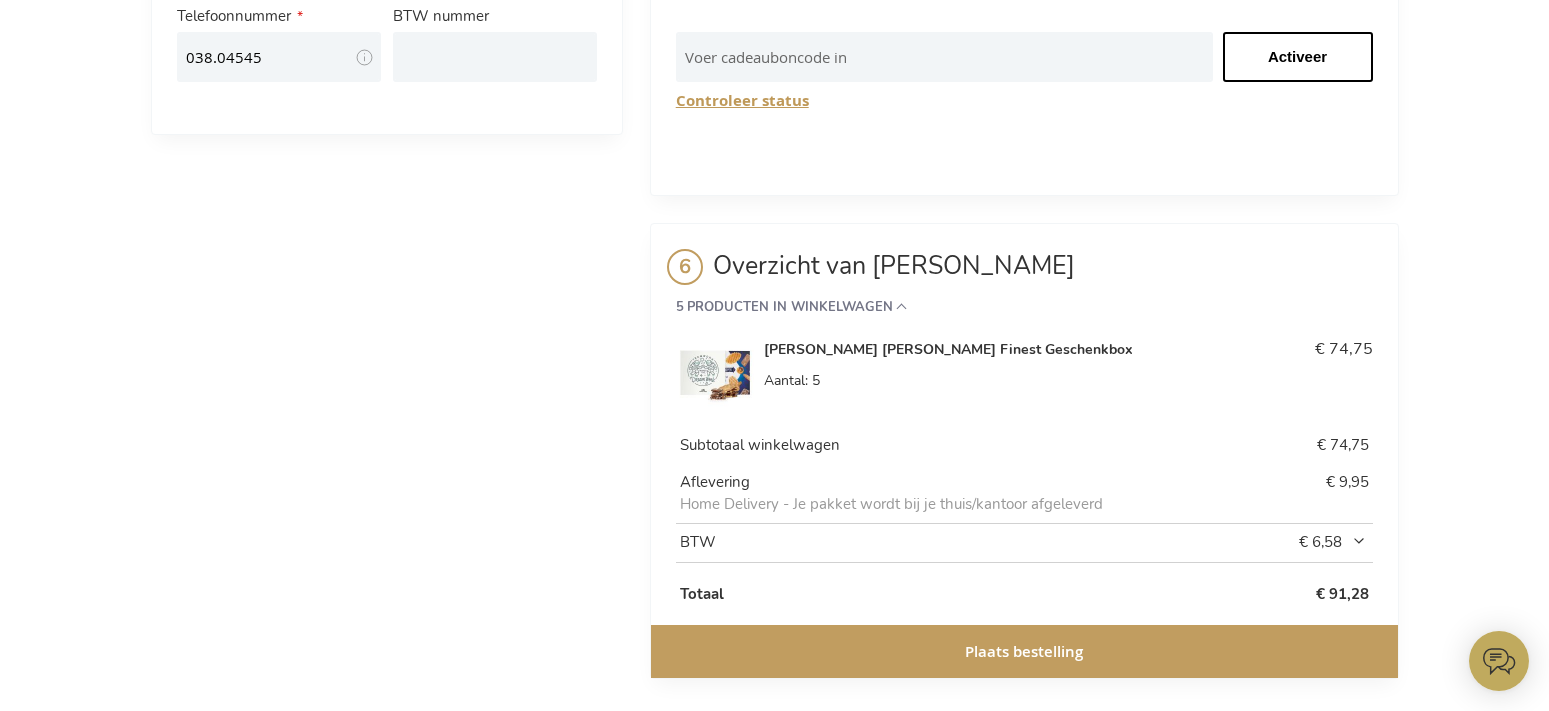 click on "Plaats bestelling" at bounding box center [1024, 651] 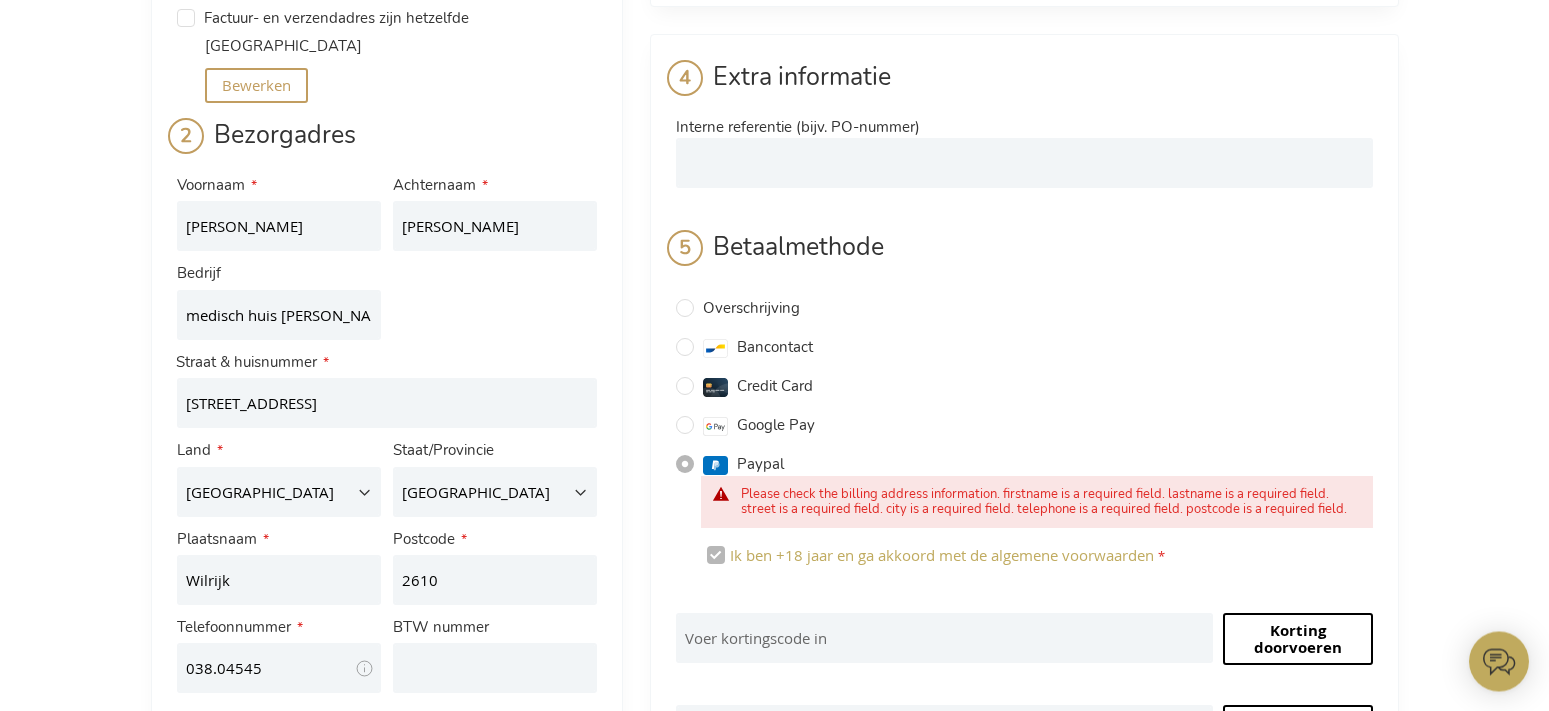 scroll, scrollTop: 325, scrollLeft: 0, axis: vertical 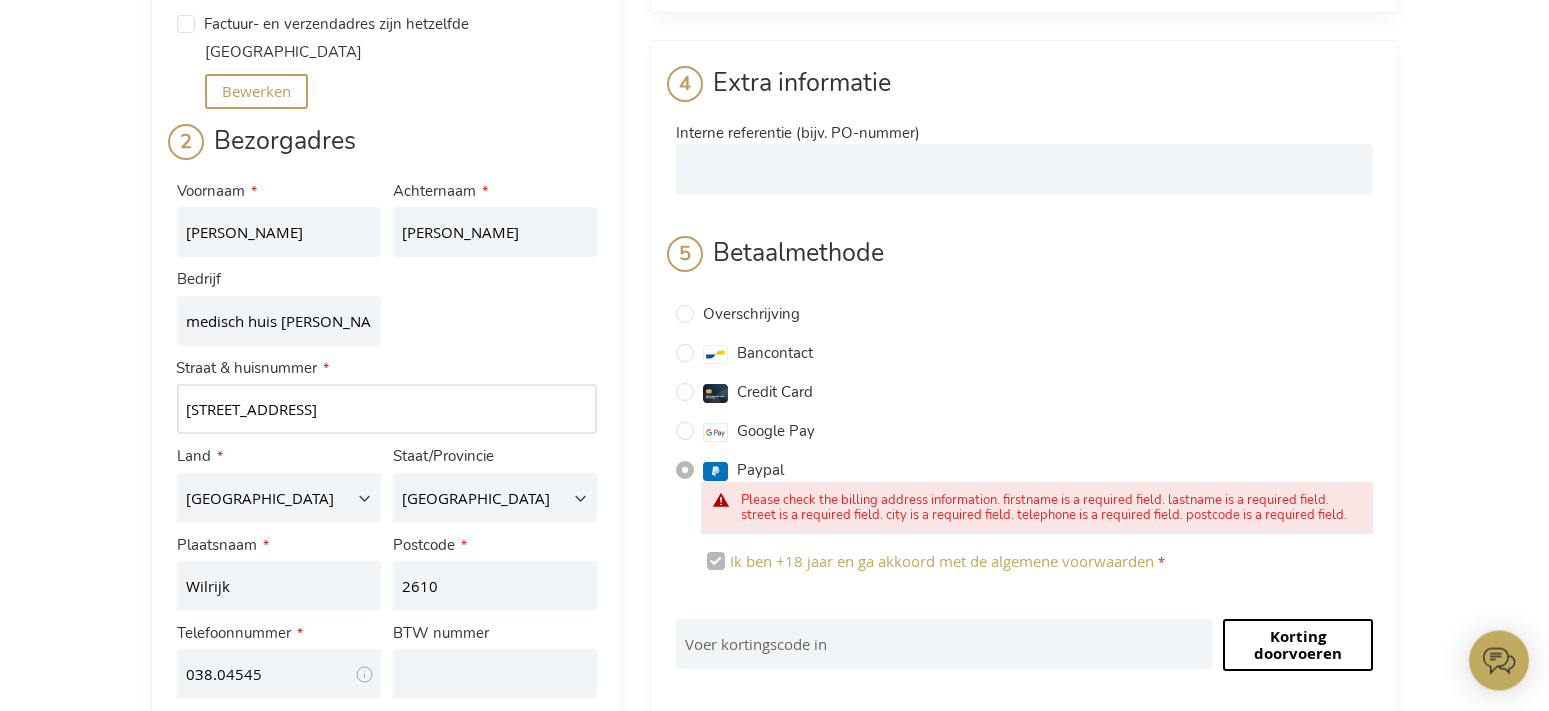 click on "de bruynlaan 70A" at bounding box center [387, 410] 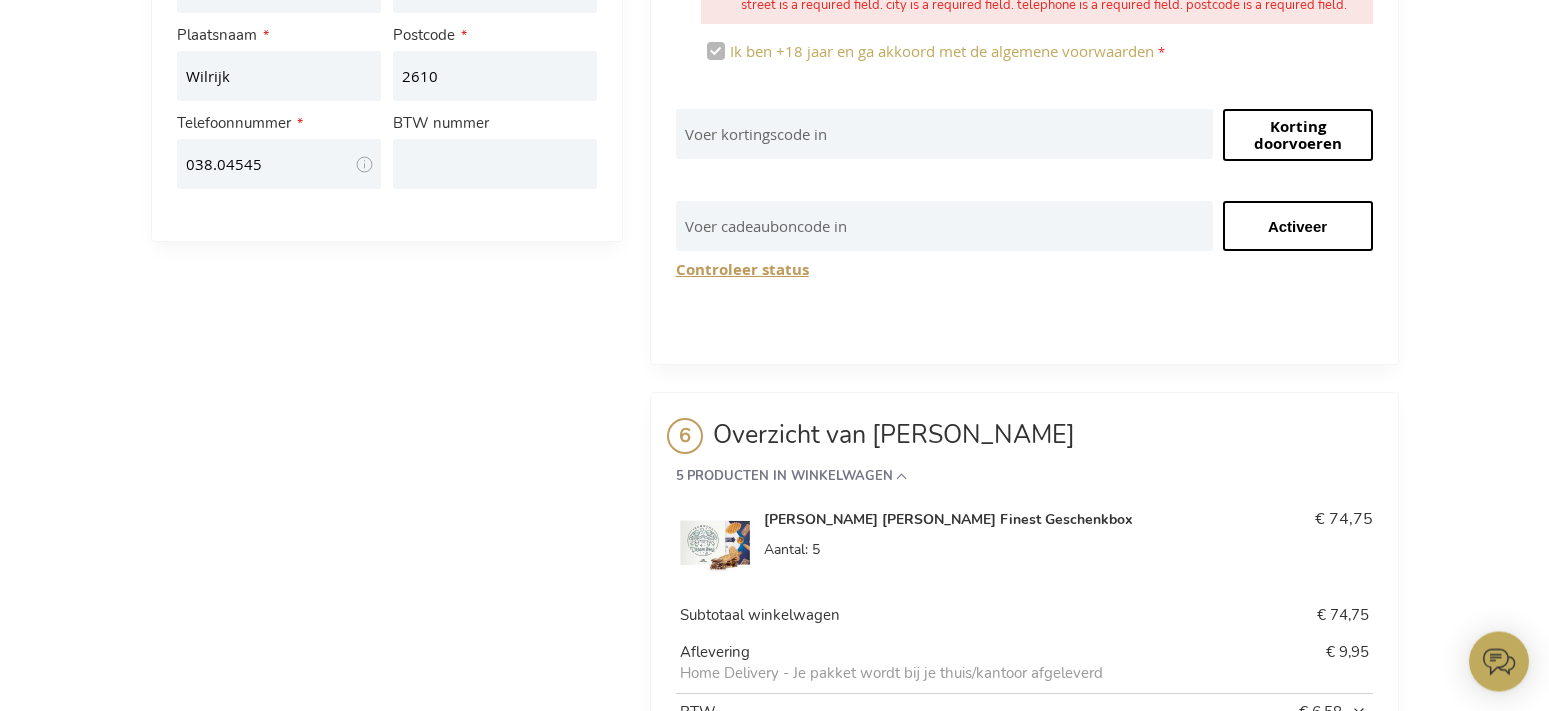 scroll, scrollTop: 1006, scrollLeft: 0, axis: vertical 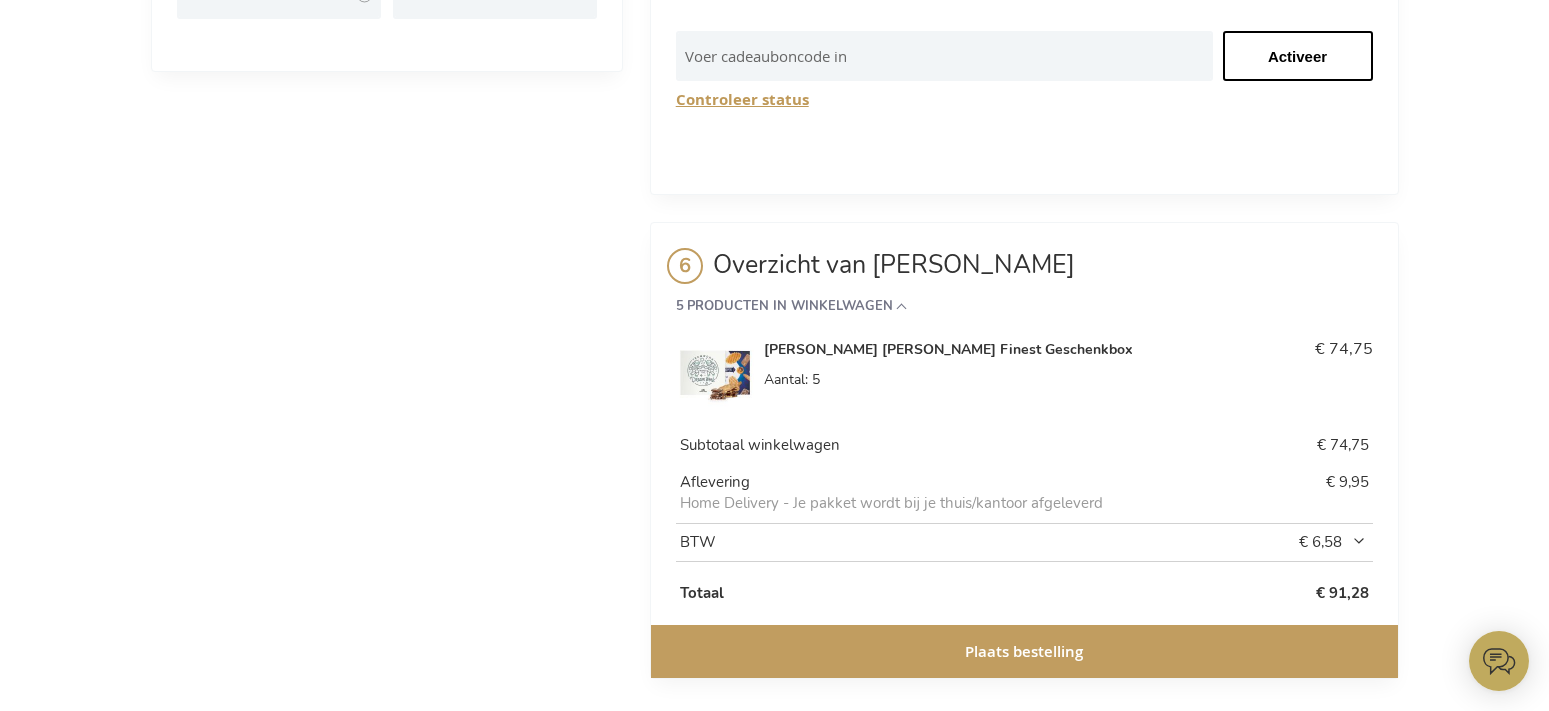 type on "de bruynlaan 70" 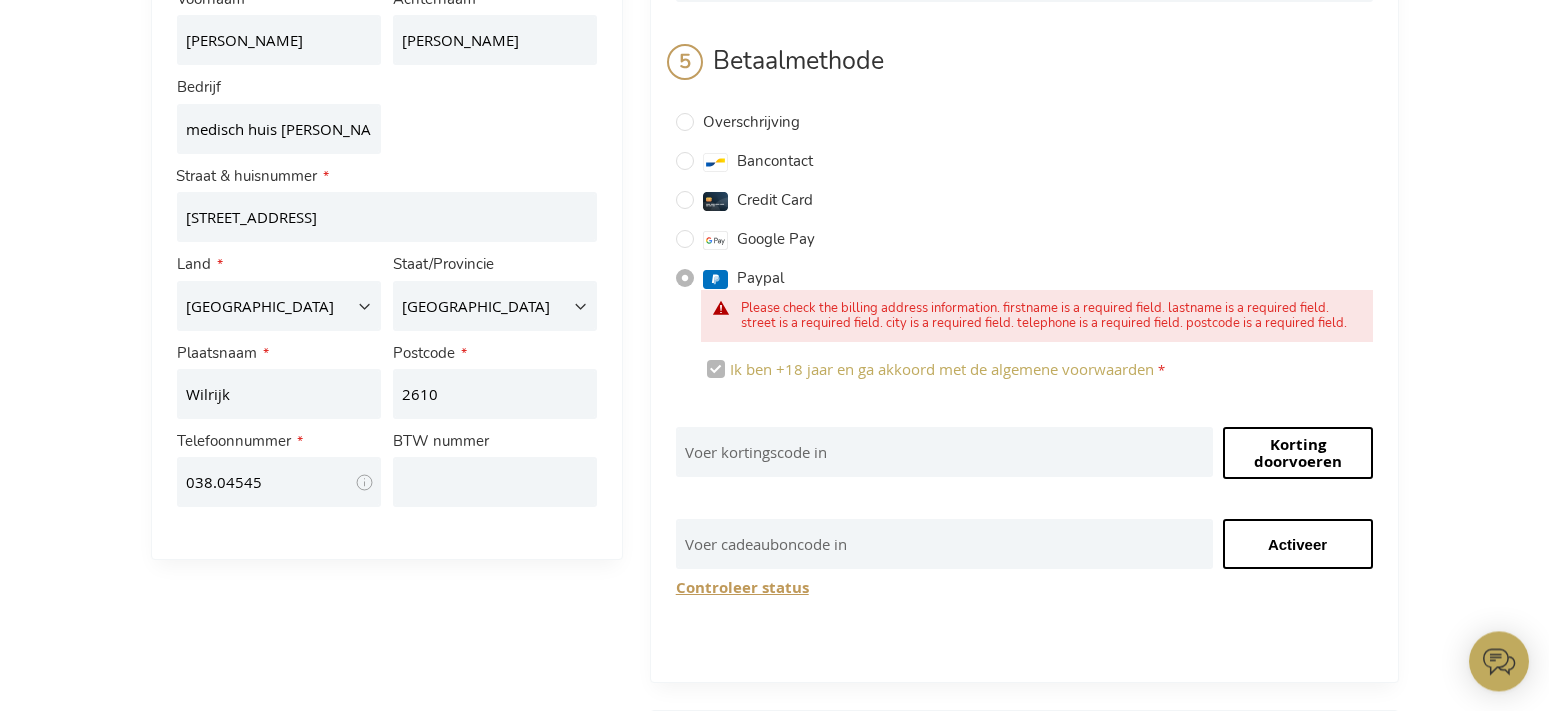 scroll, scrollTop: 530, scrollLeft: 0, axis: vertical 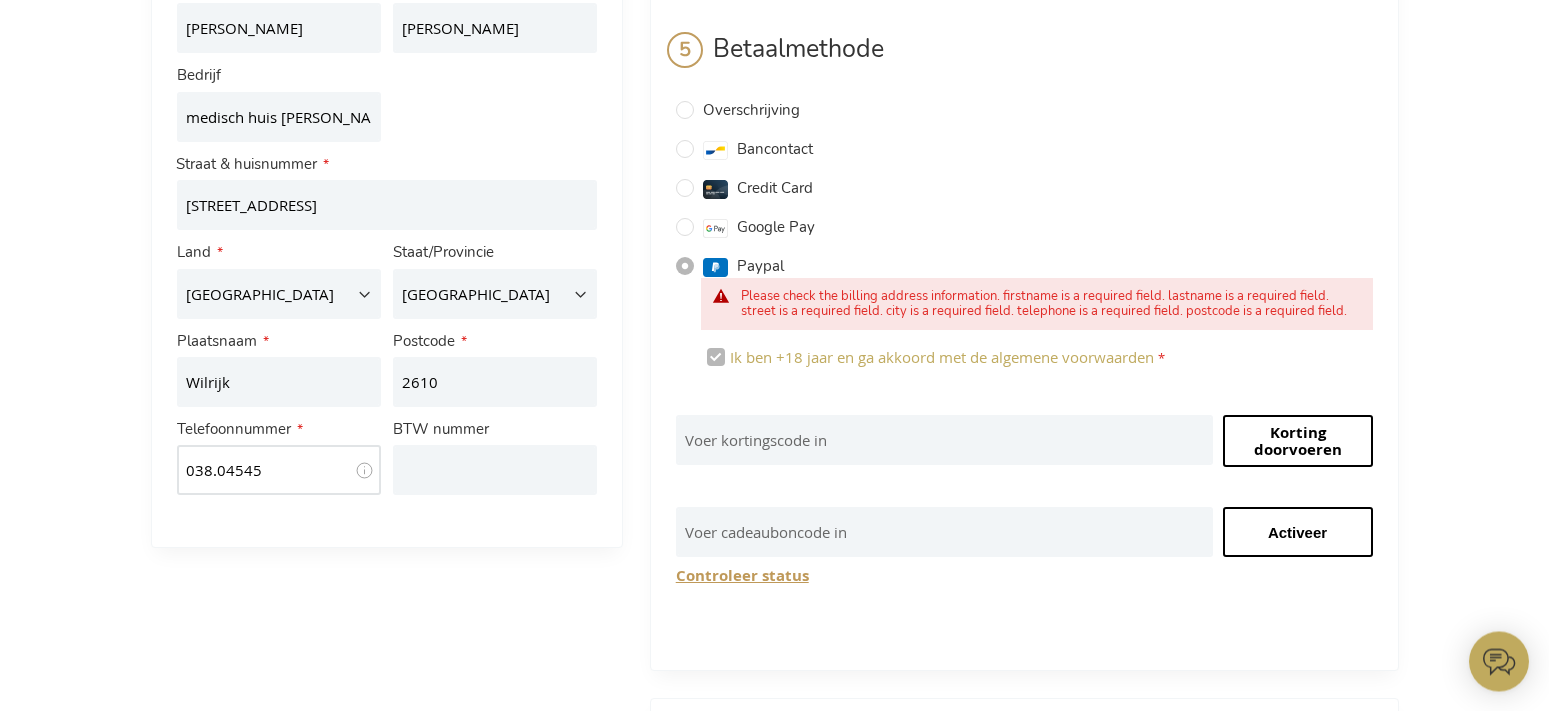 click on "038.04545" at bounding box center [279, 470] 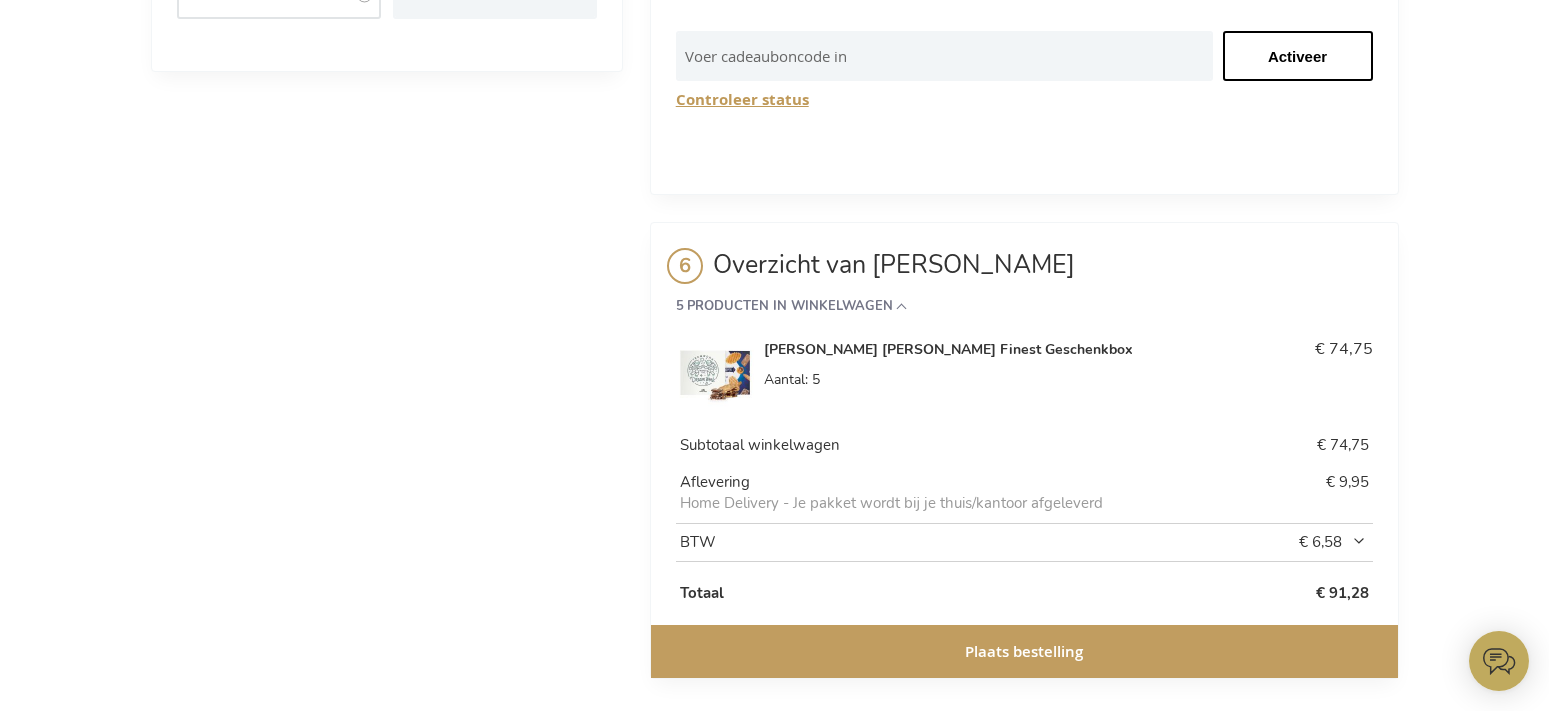 type on "038304545" 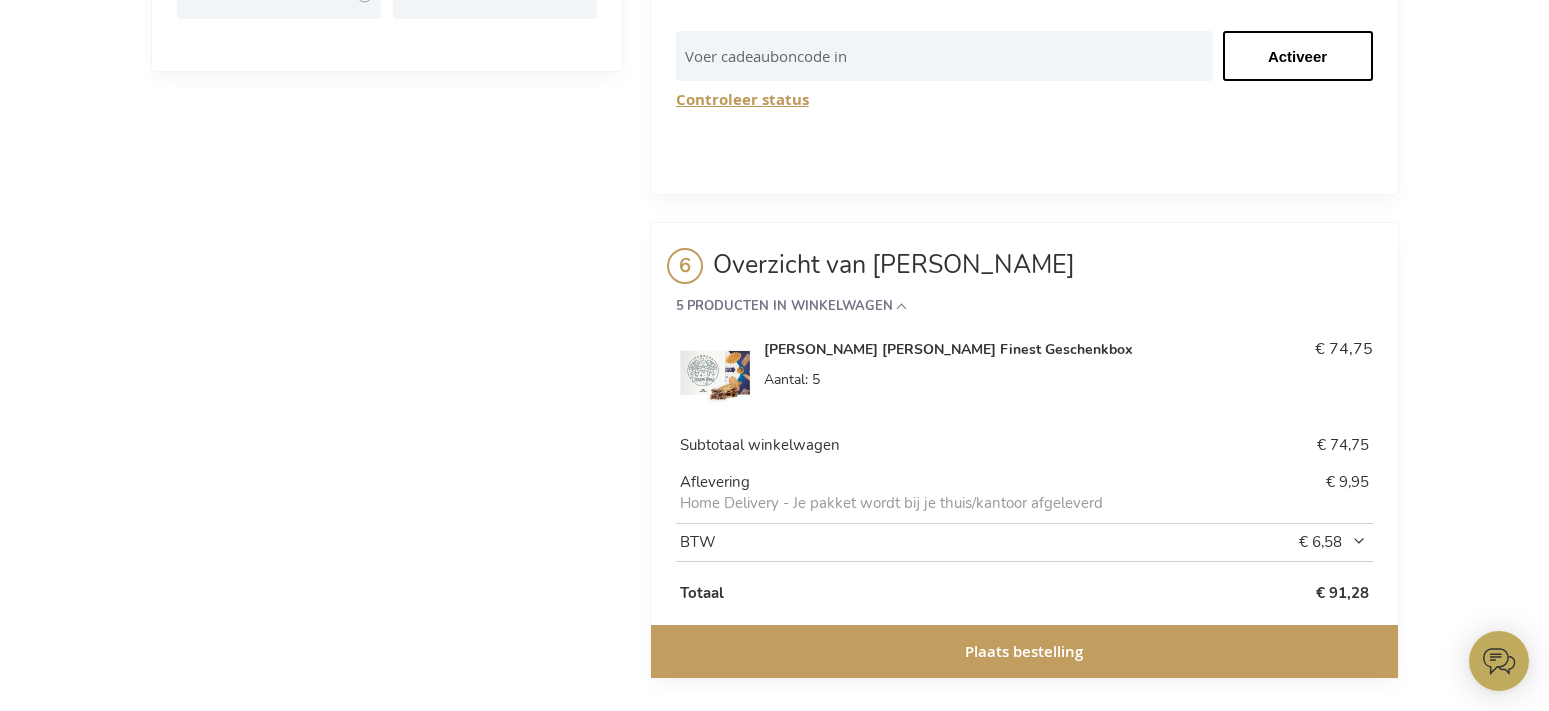 click on "Plaats bestelling" at bounding box center (1024, 651) 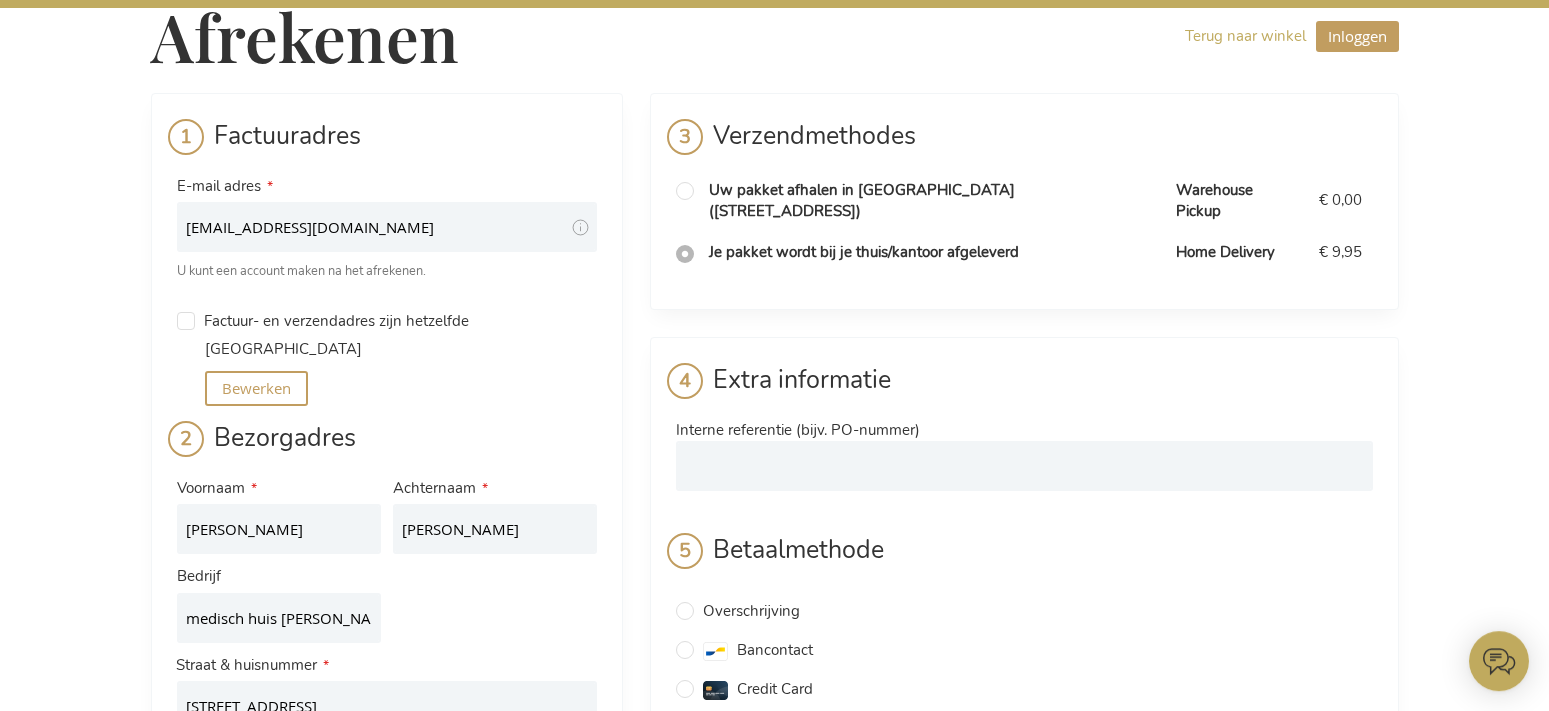 scroll, scrollTop: 0, scrollLeft: 0, axis: both 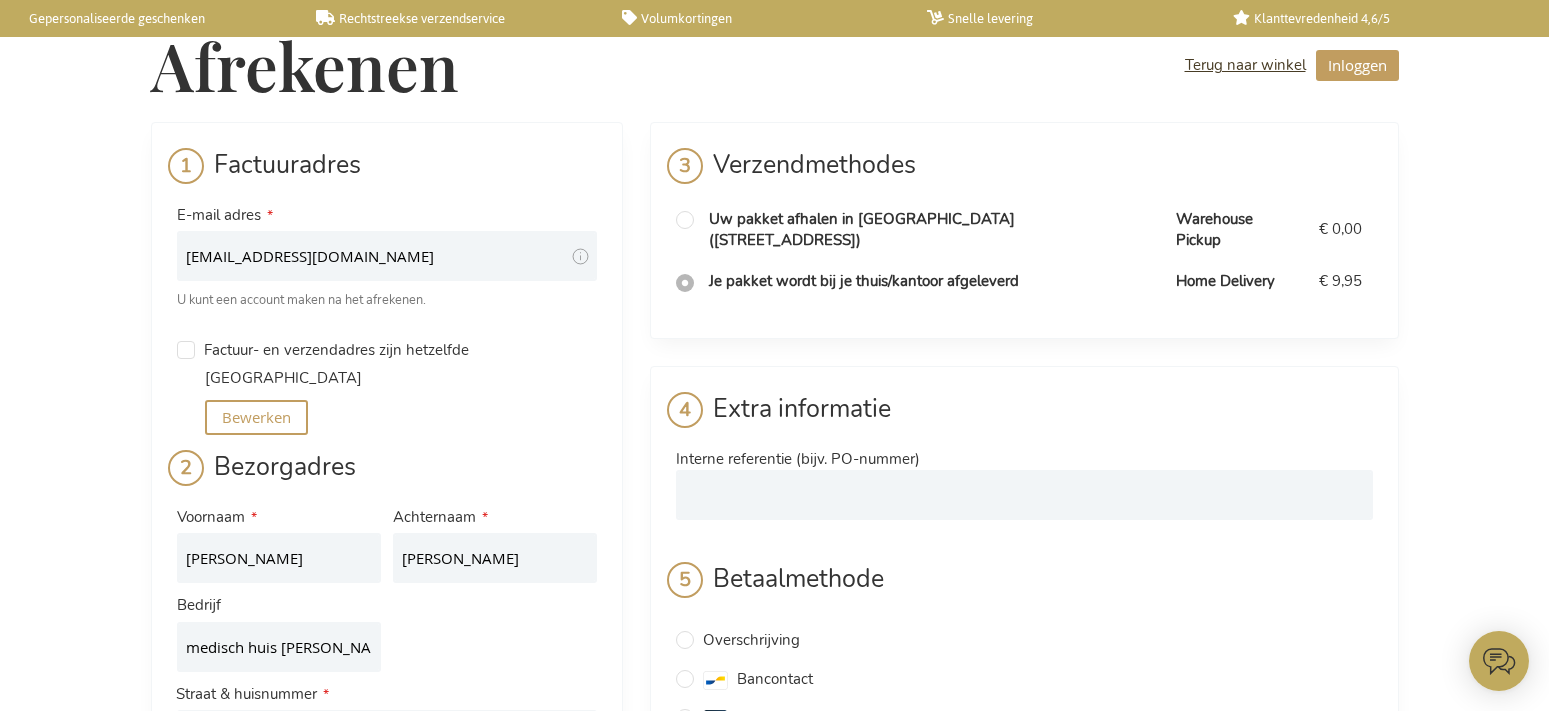 click on "Terug naar winkel" at bounding box center (1245, 65) 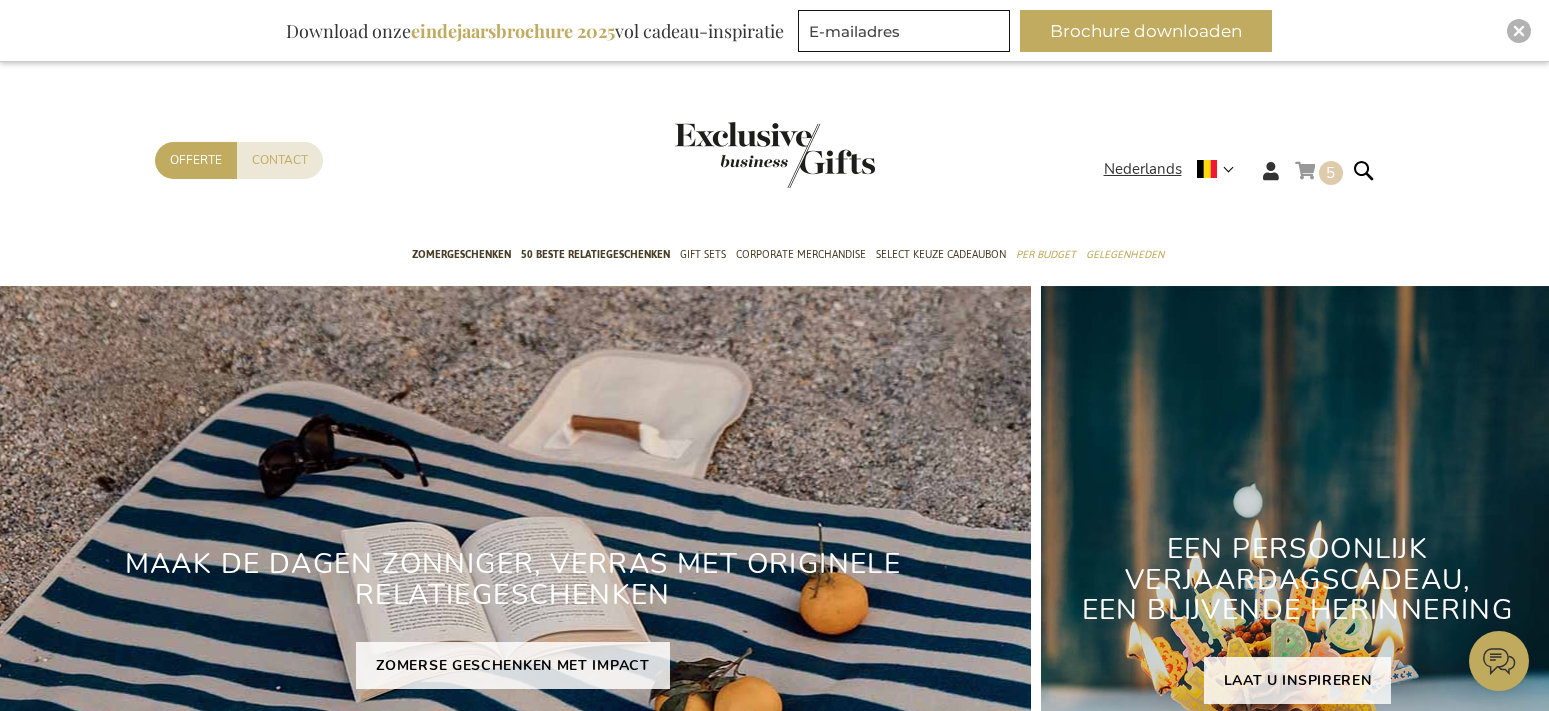 scroll, scrollTop: 0, scrollLeft: 0, axis: both 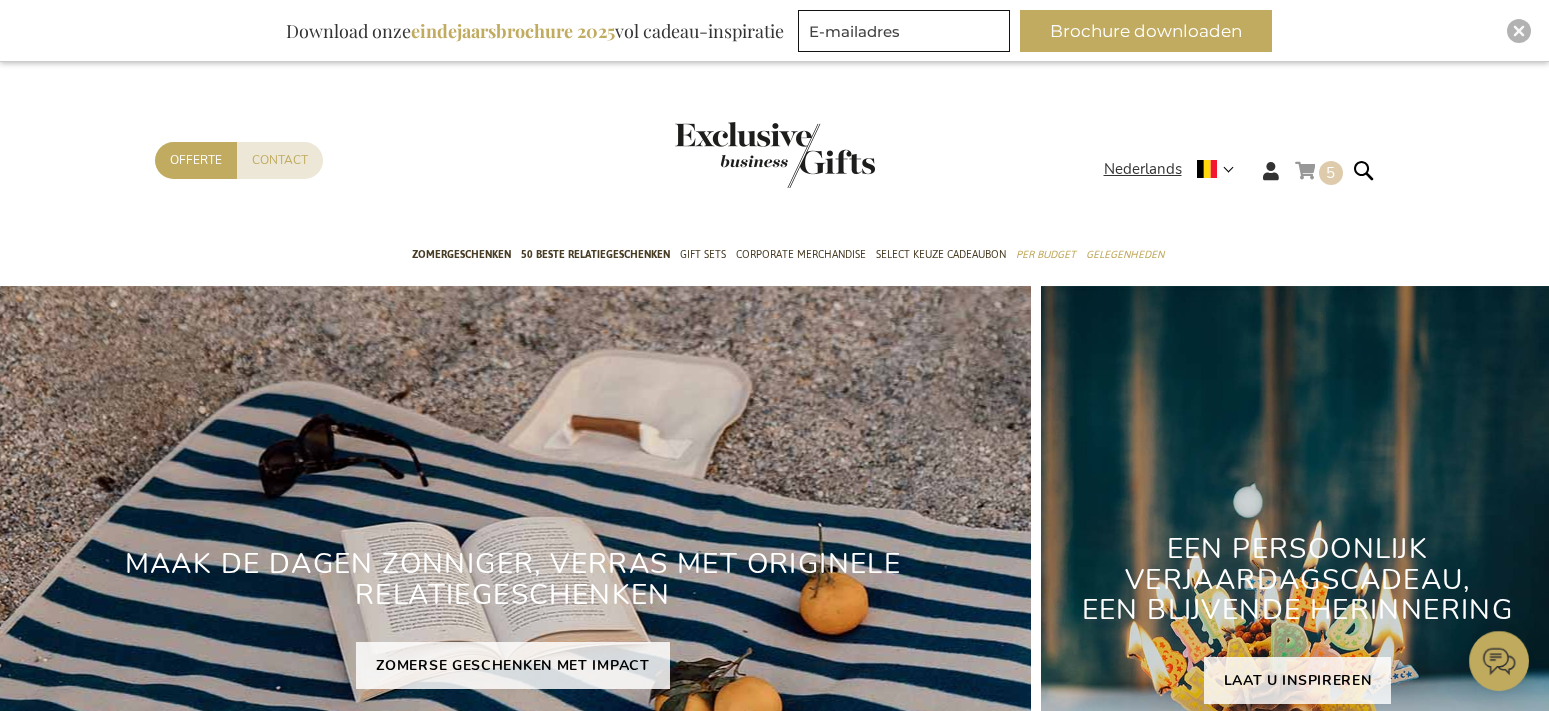 click on "5
5
items" at bounding box center (1331, 173) 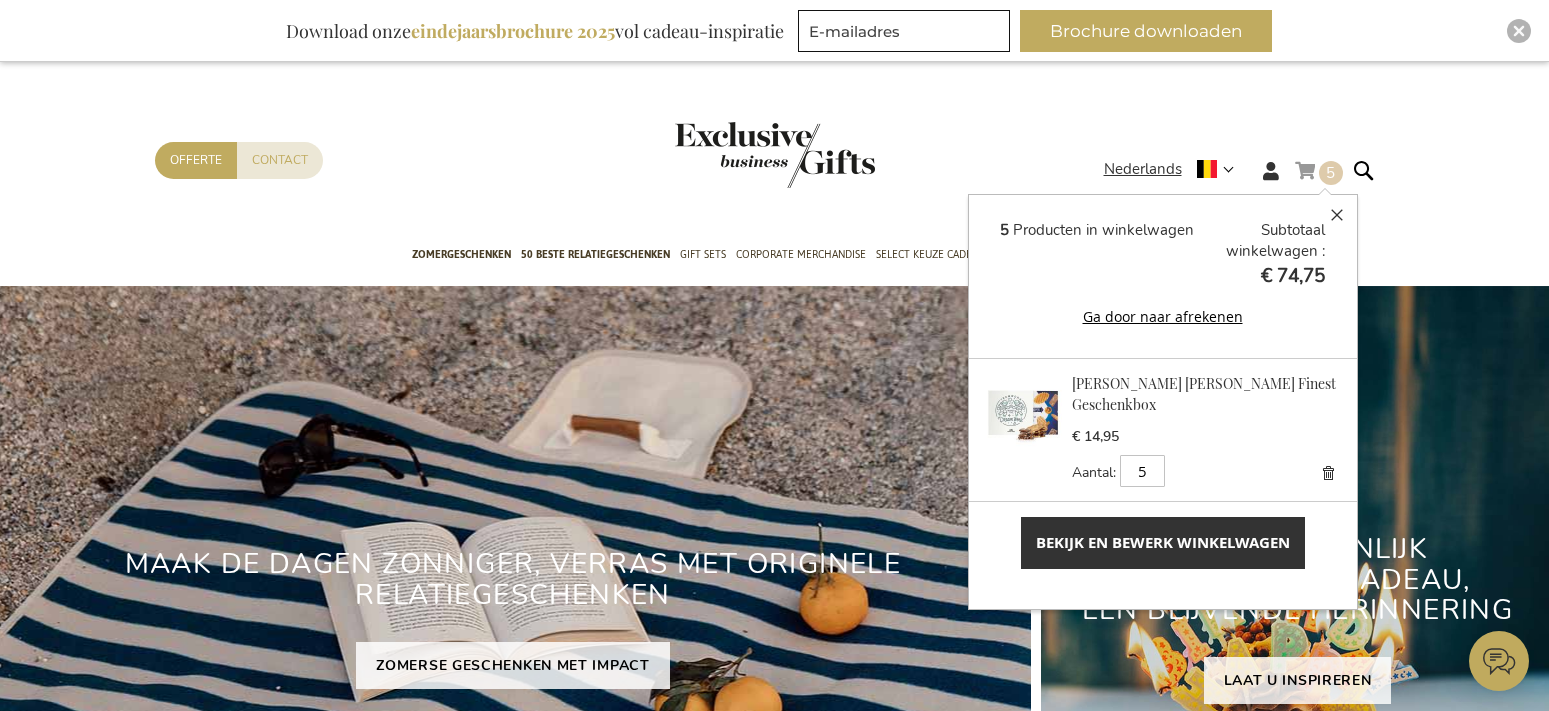 click on "Verwijder" at bounding box center [1328, 473] 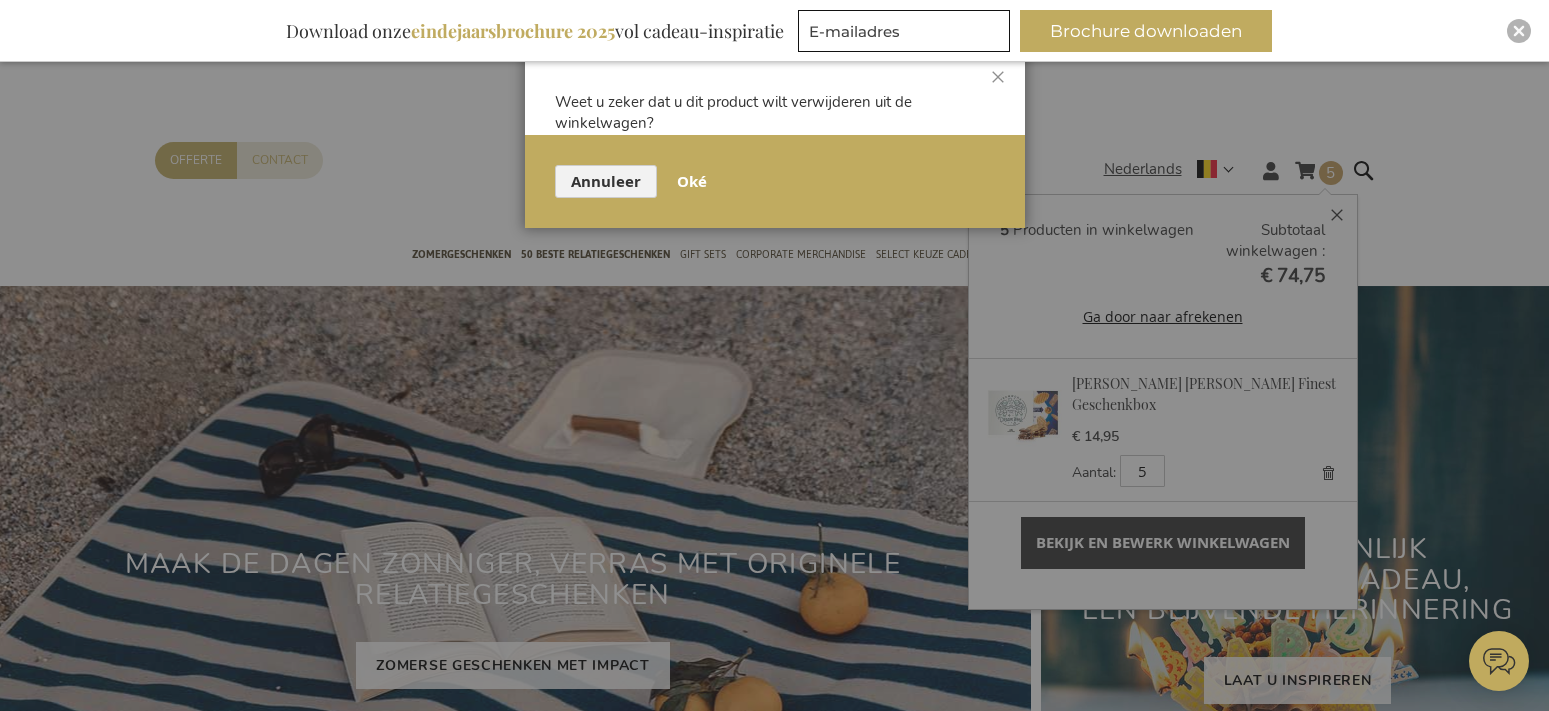 click on "Oké" at bounding box center (692, 181) 